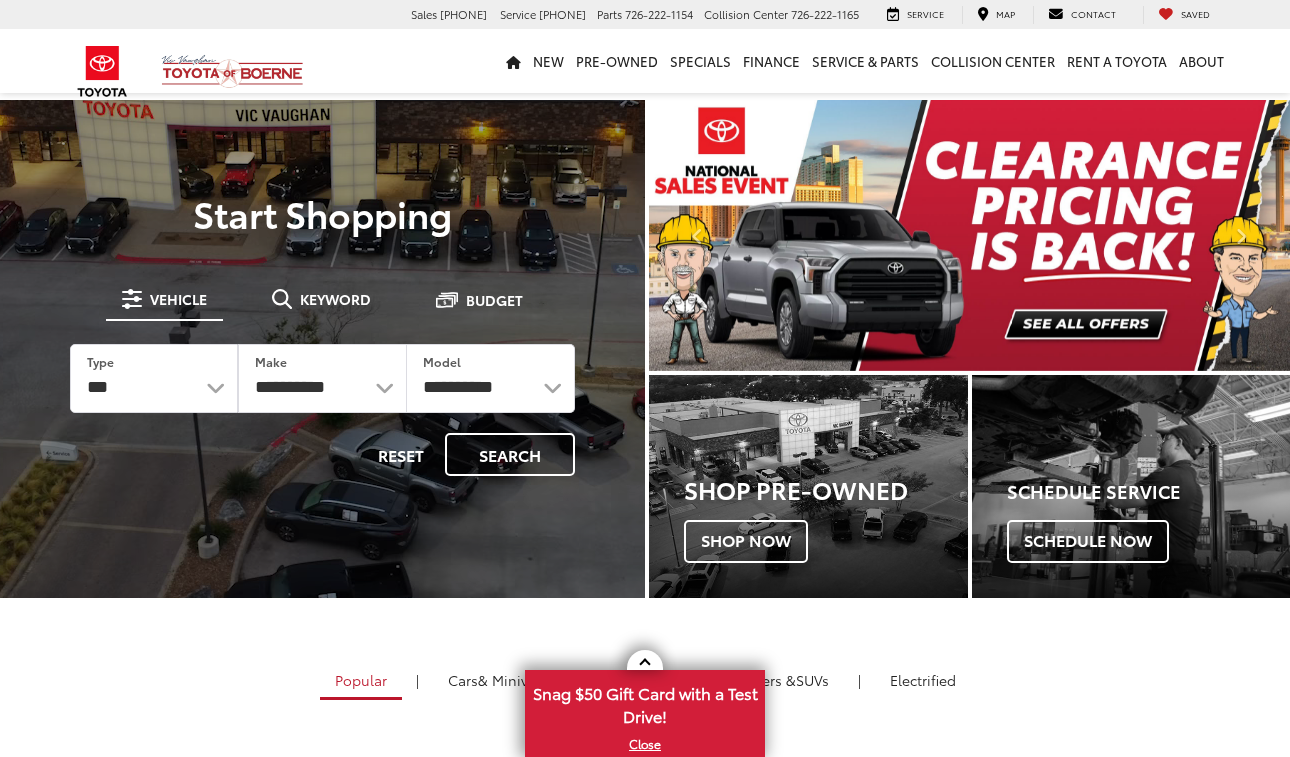 scroll, scrollTop: 0, scrollLeft: 0, axis: both 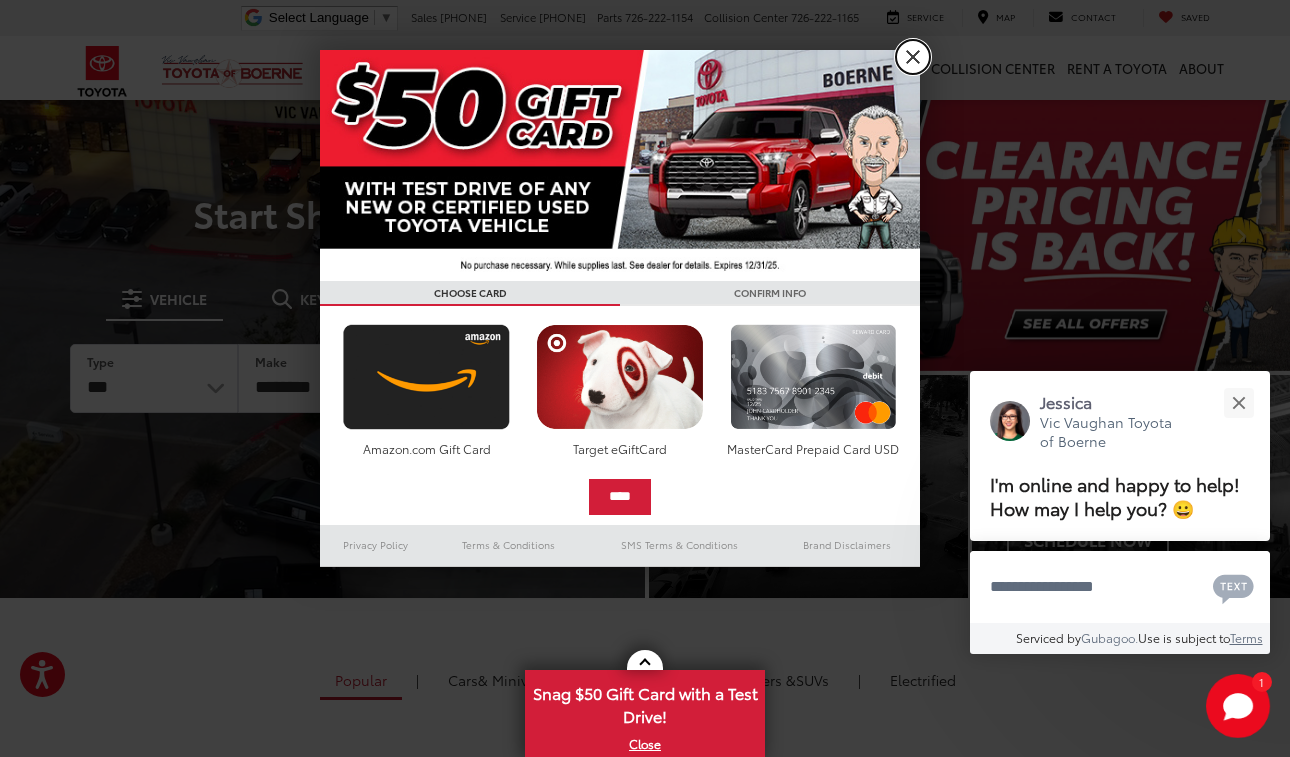 click on "X" at bounding box center [913, 57] 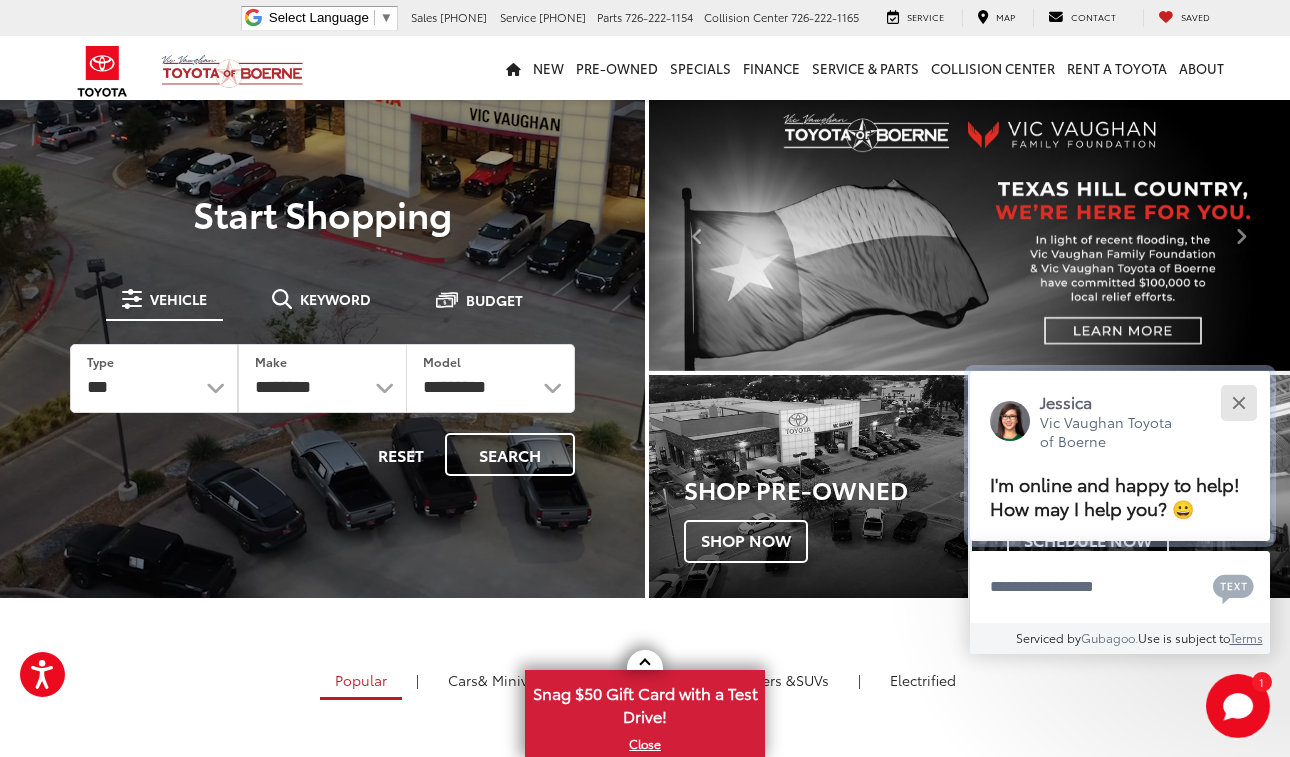 click at bounding box center (1238, 402) 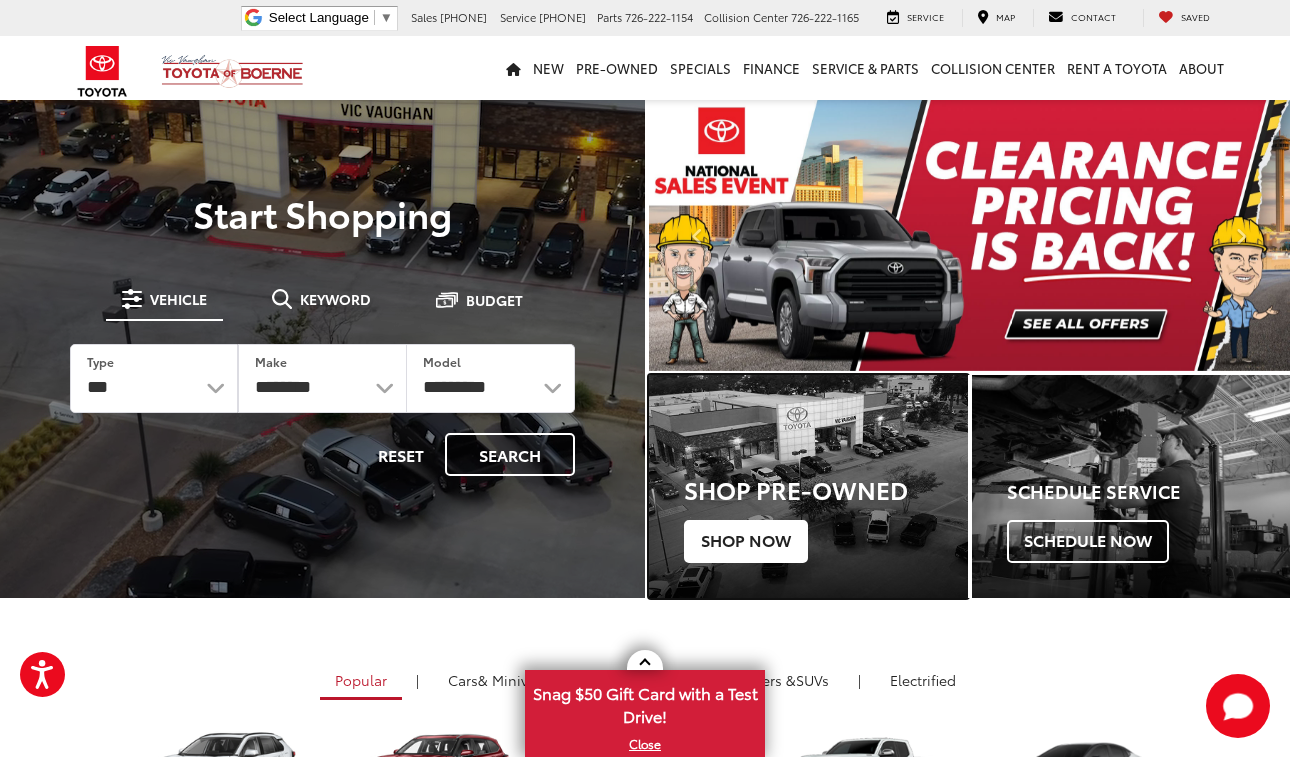 click on "Shop Pre-Owned" at bounding box center (826, 489) 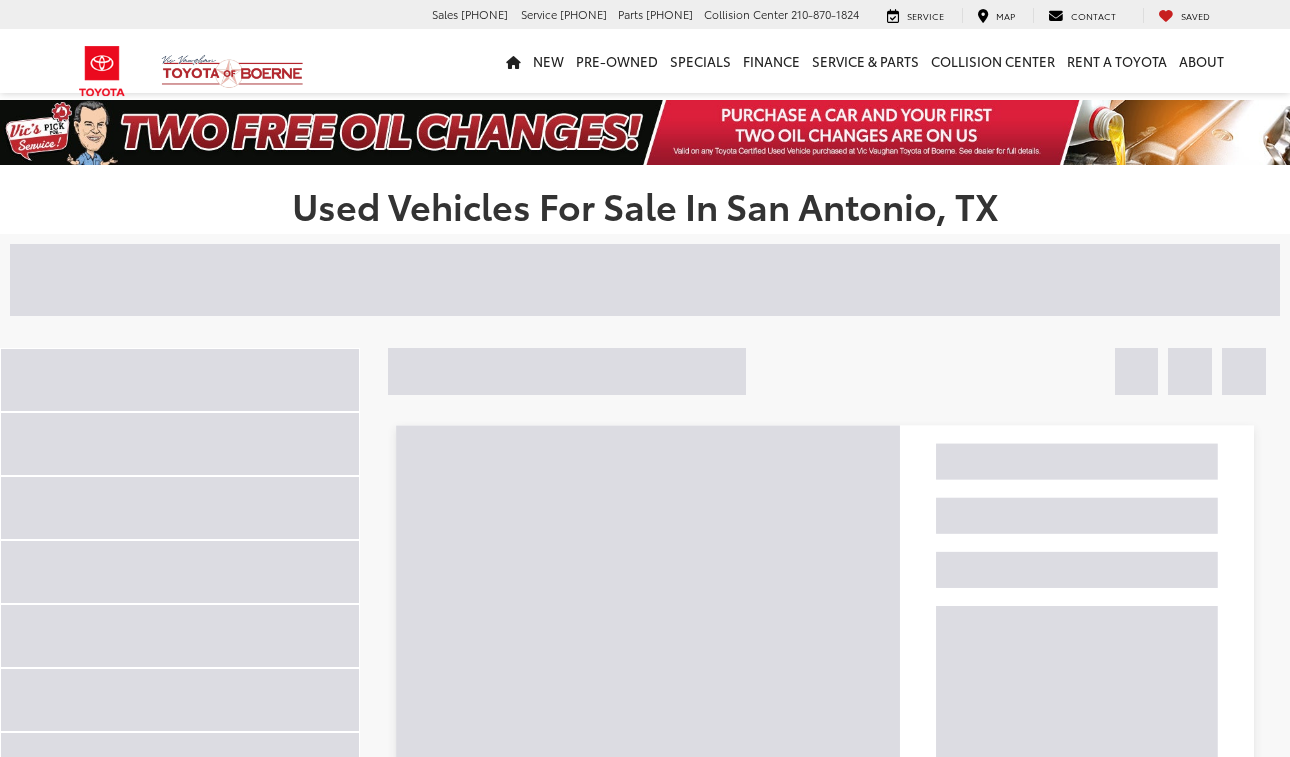 scroll, scrollTop: 0, scrollLeft: 0, axis: both 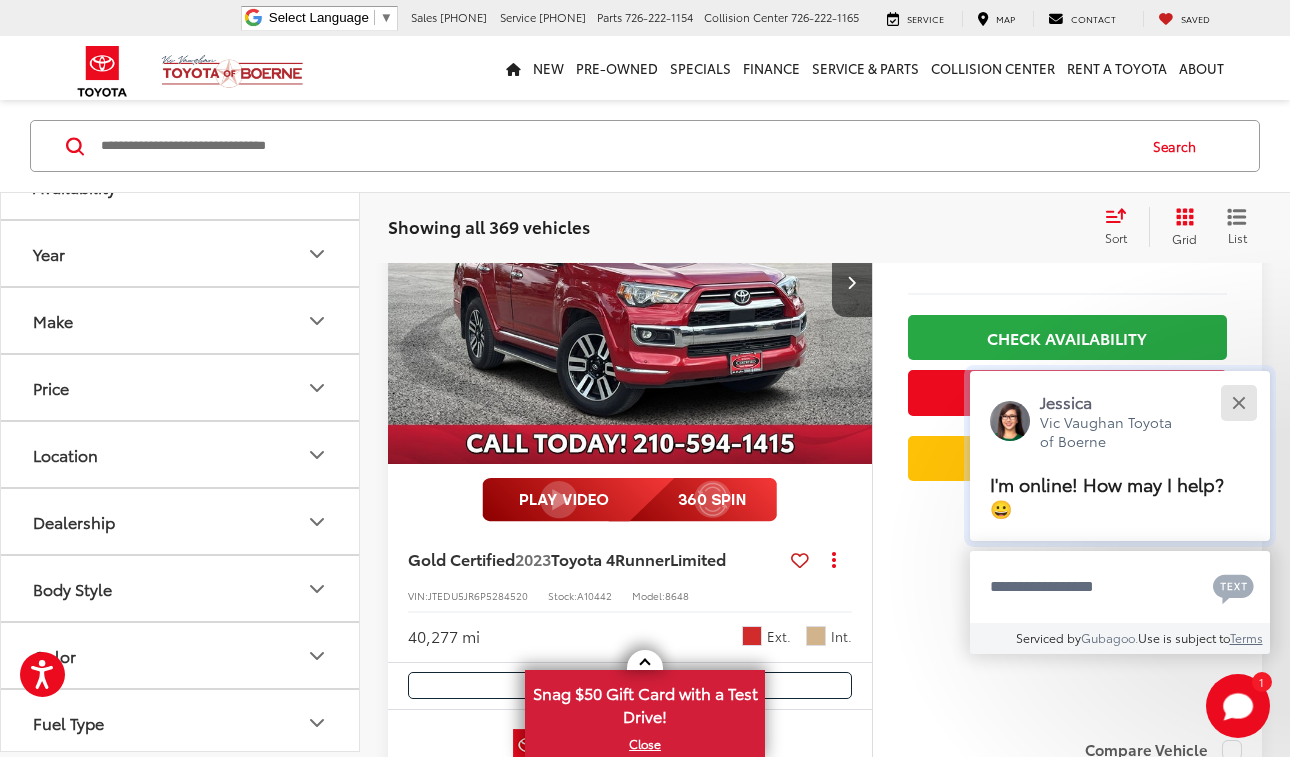 click at bounding box center [1238, 402] 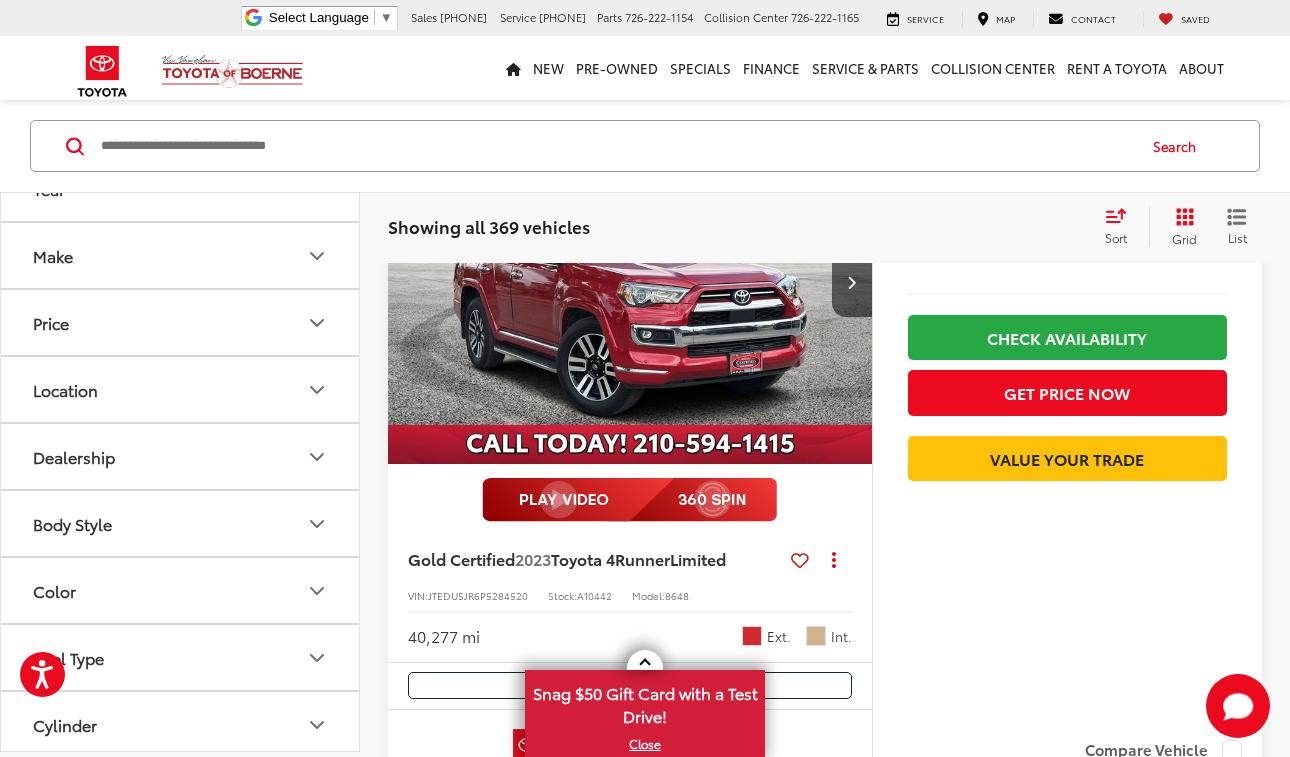 scroll, scrollTop: 200, scrollLeft: 0, axis: vertical 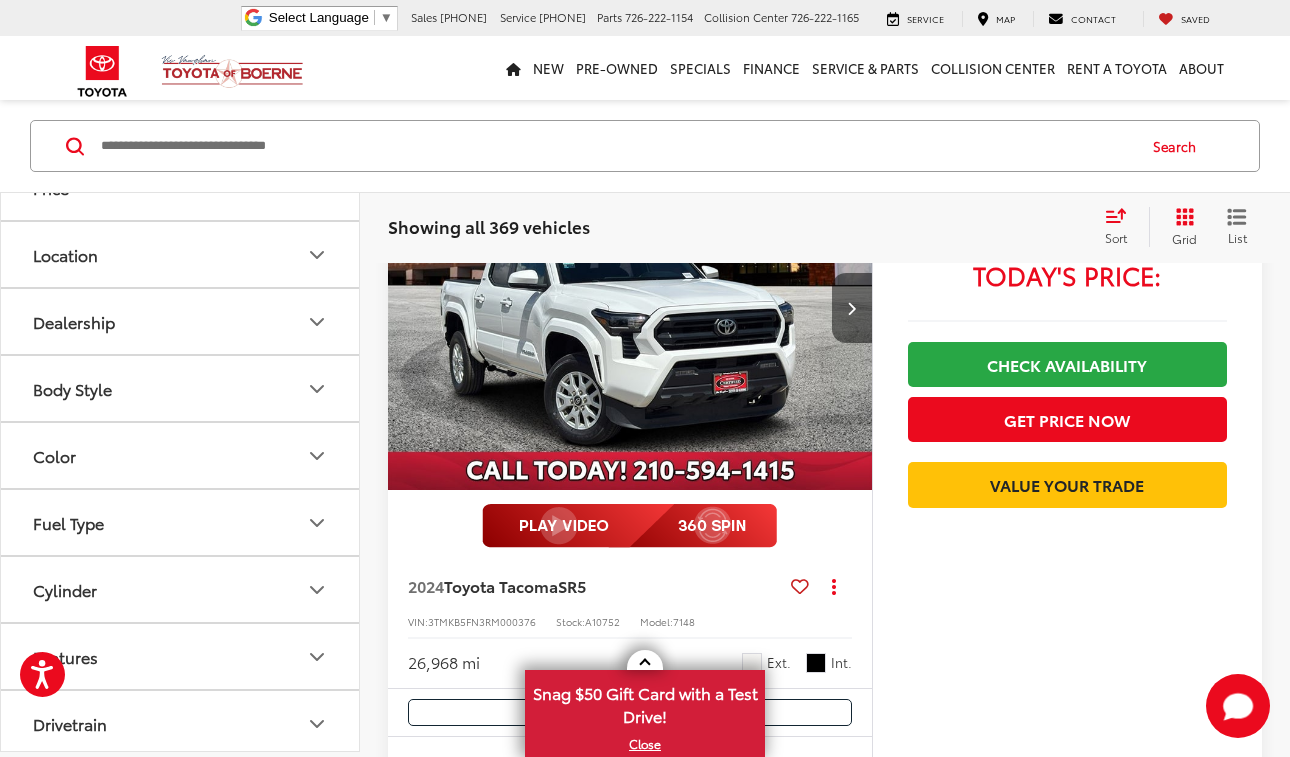 click at bounding box center [852, 308] 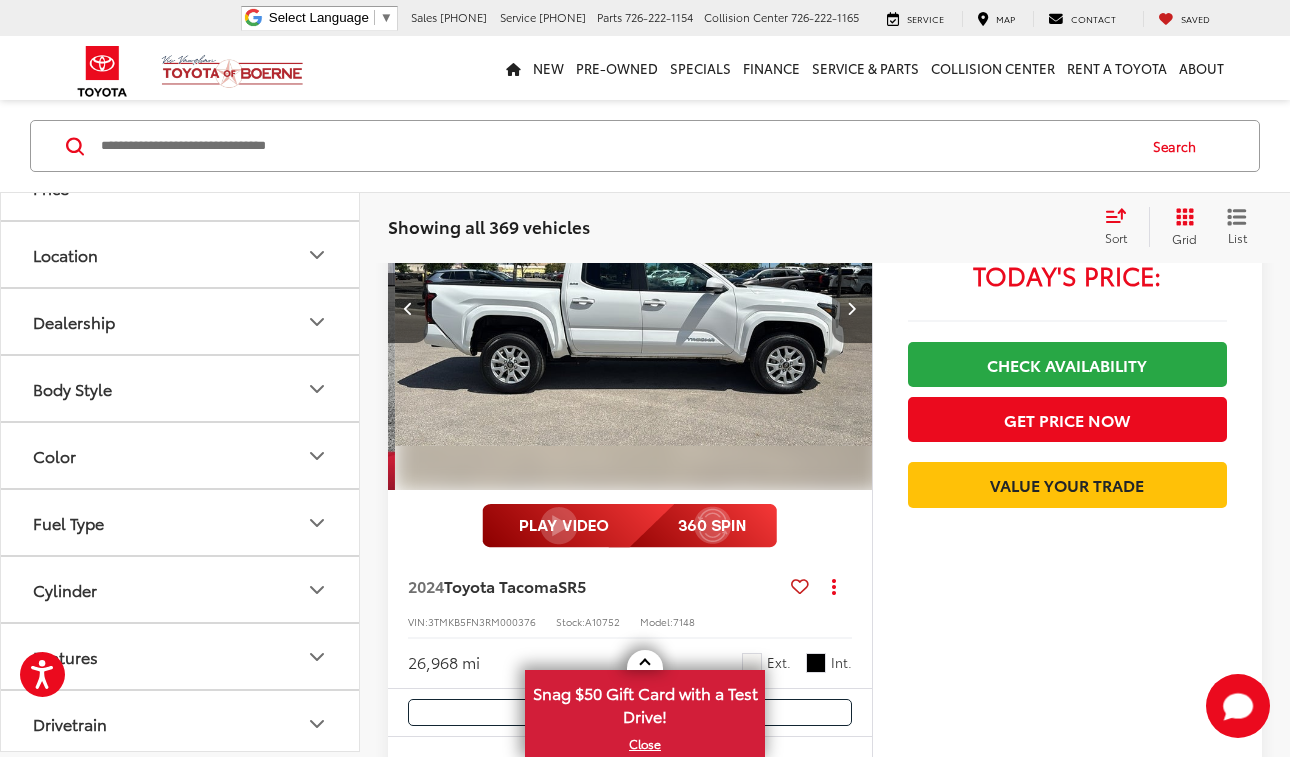 scroll, scrollTop: 0, scrollLeft: 487, axis: horizontal 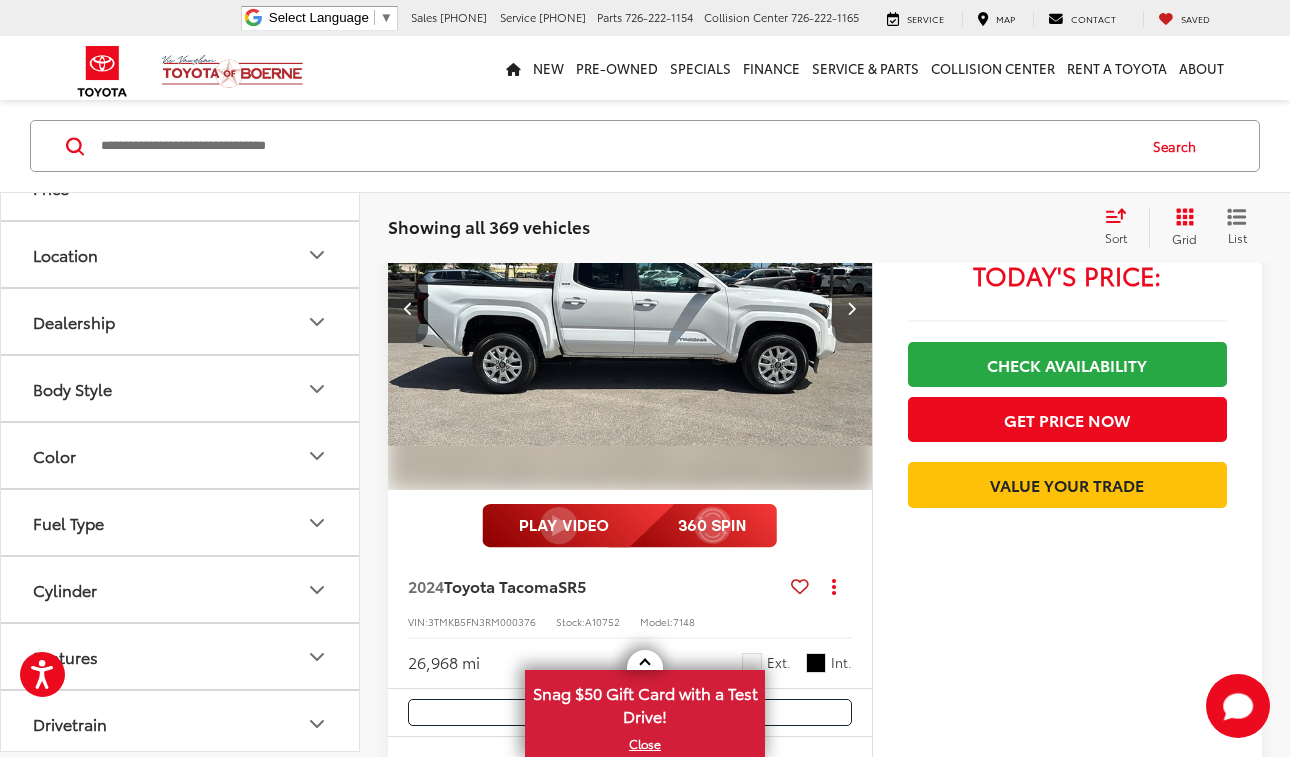 click at bounding box center (851, 308) 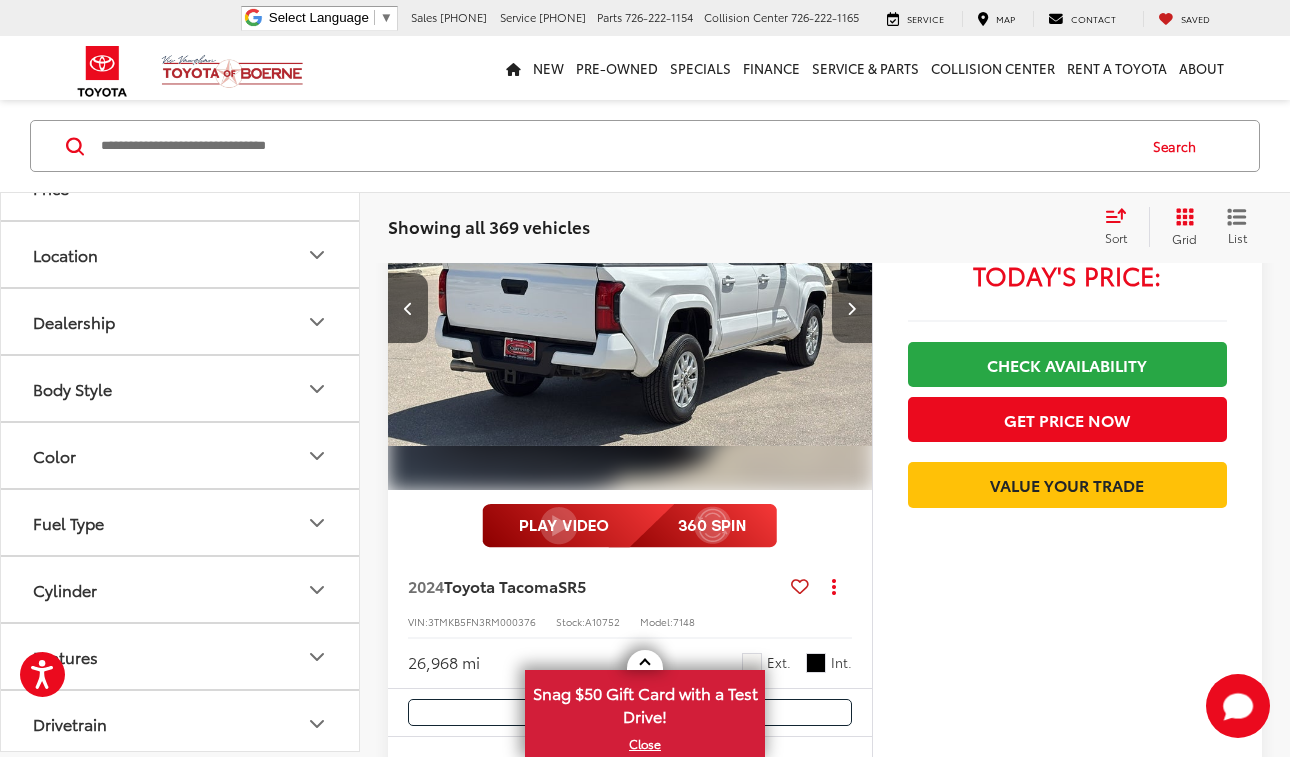 click at bounding box center (851, 308) 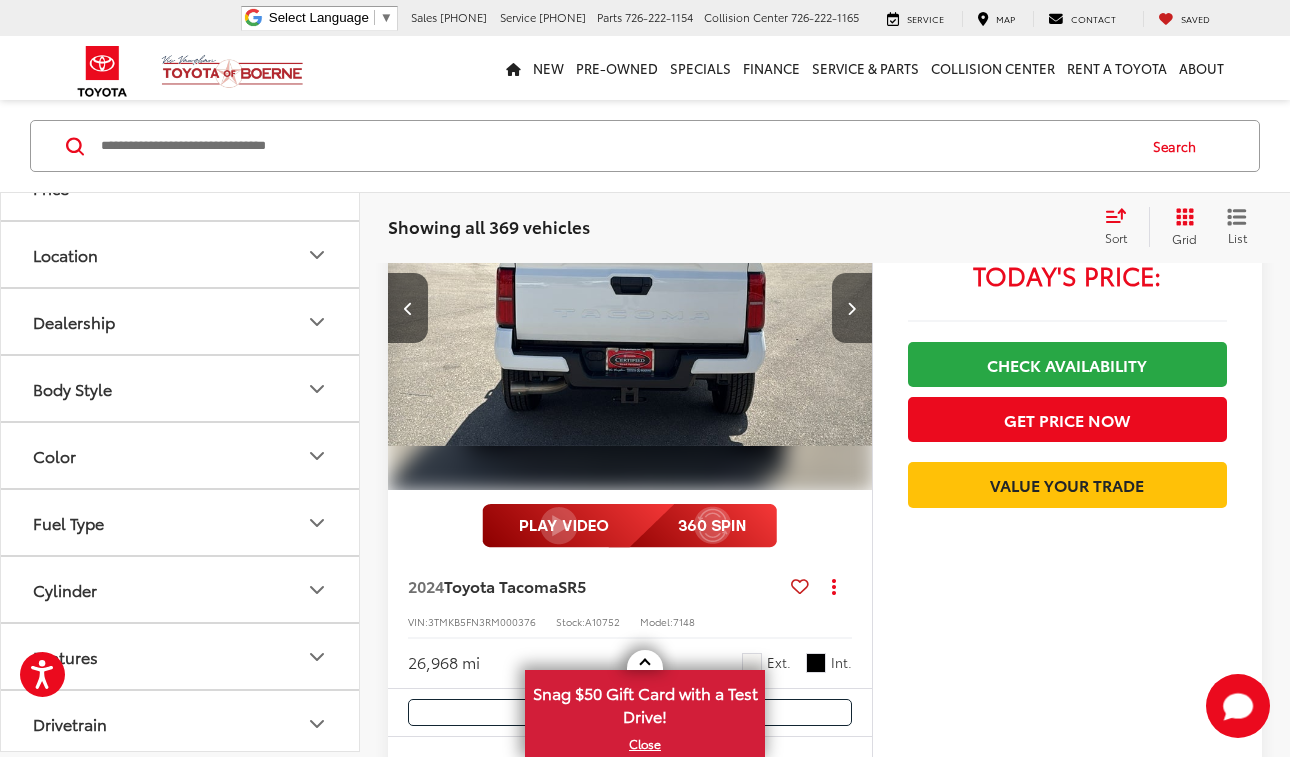 click at bounding box center (851, 308) 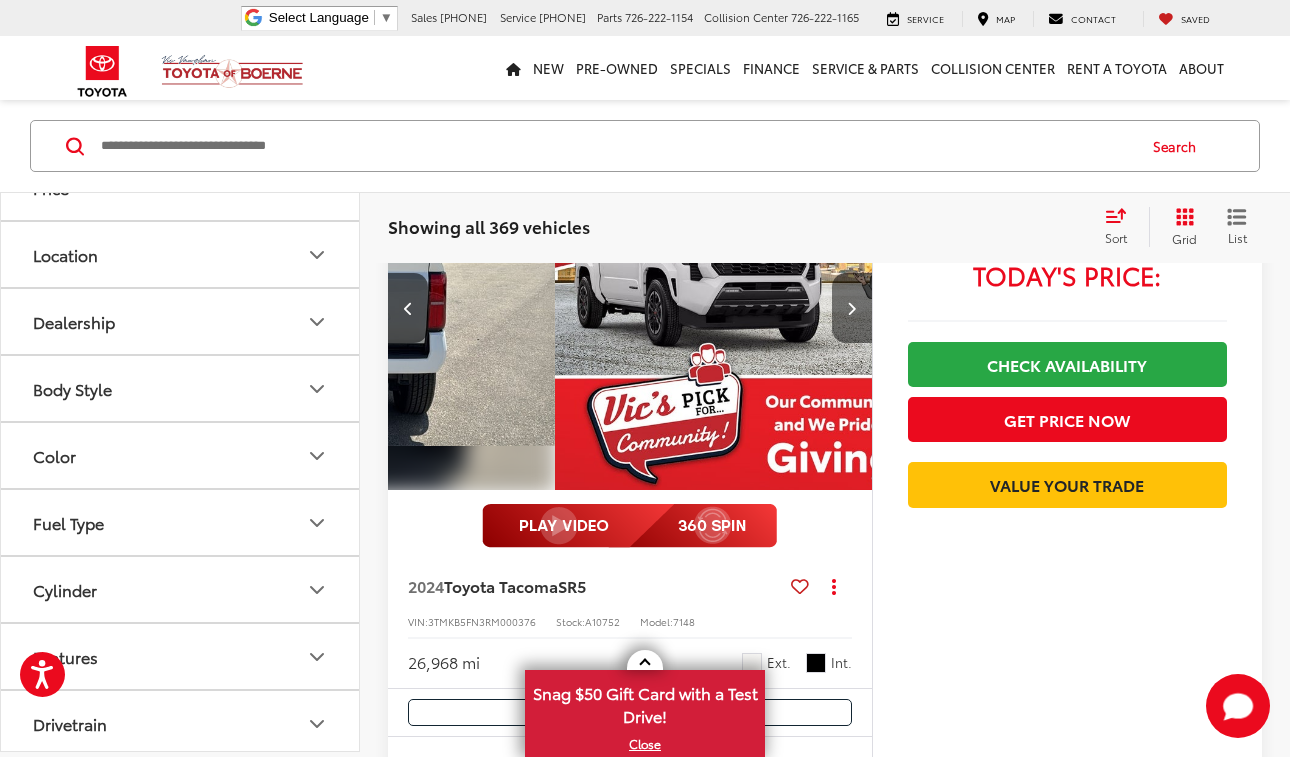 scroll, scrollTop: 0, scrollLeft: 1948, axis: horizontal 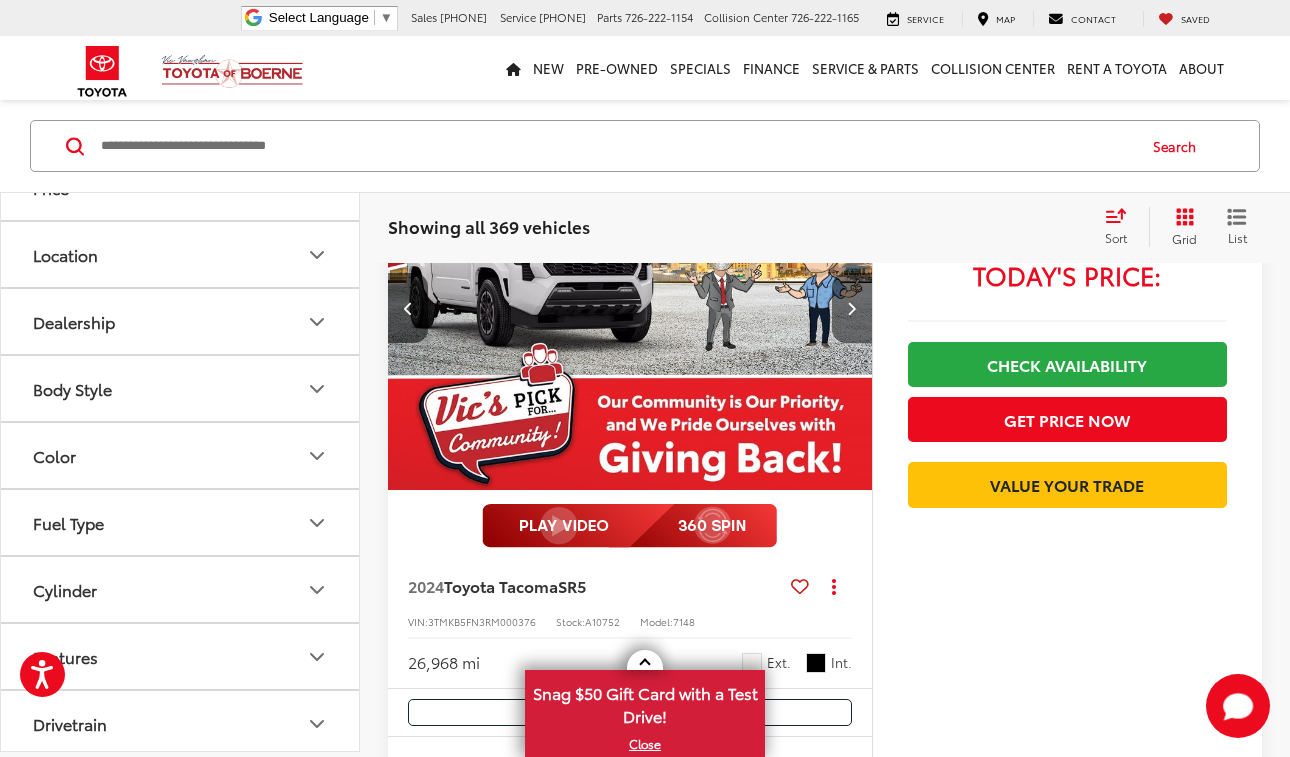click at bounding box center (851, 308) 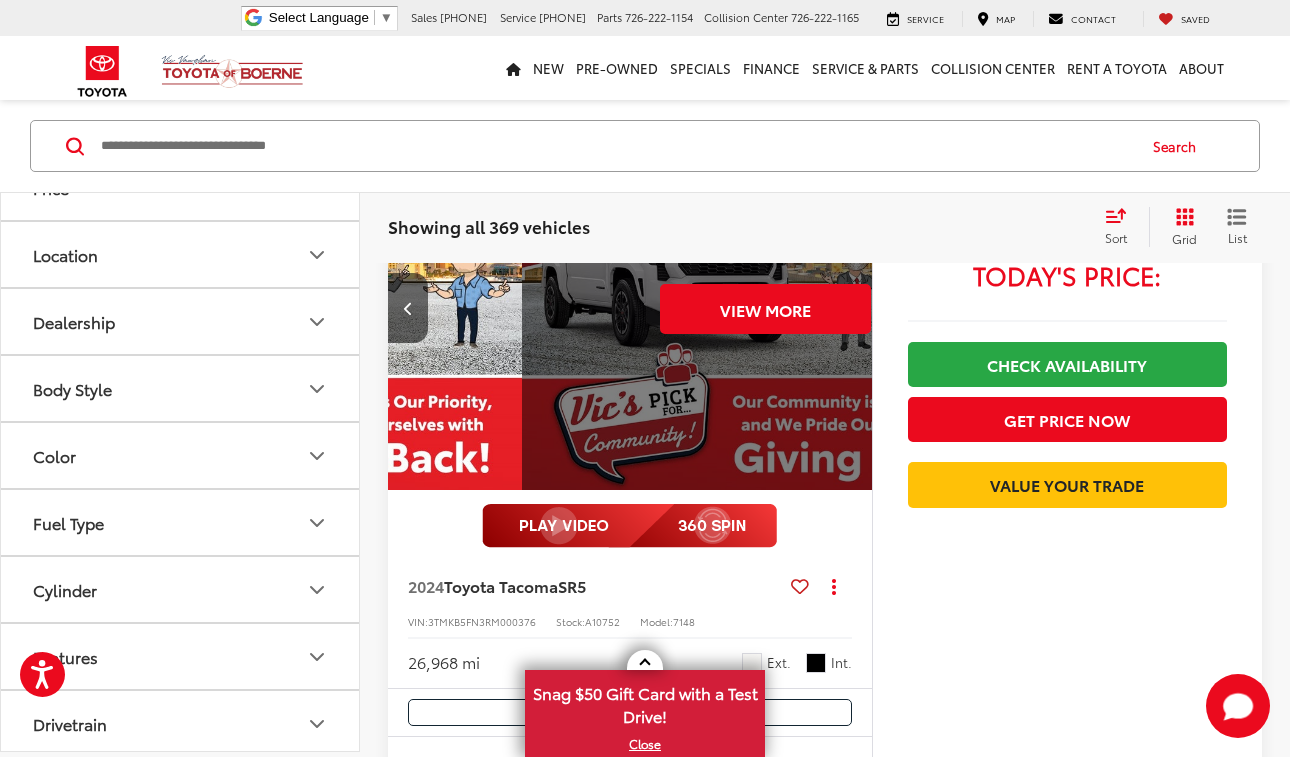 scroll, scrollTop: 0, scrollLeft: 2435, axis: horizontal 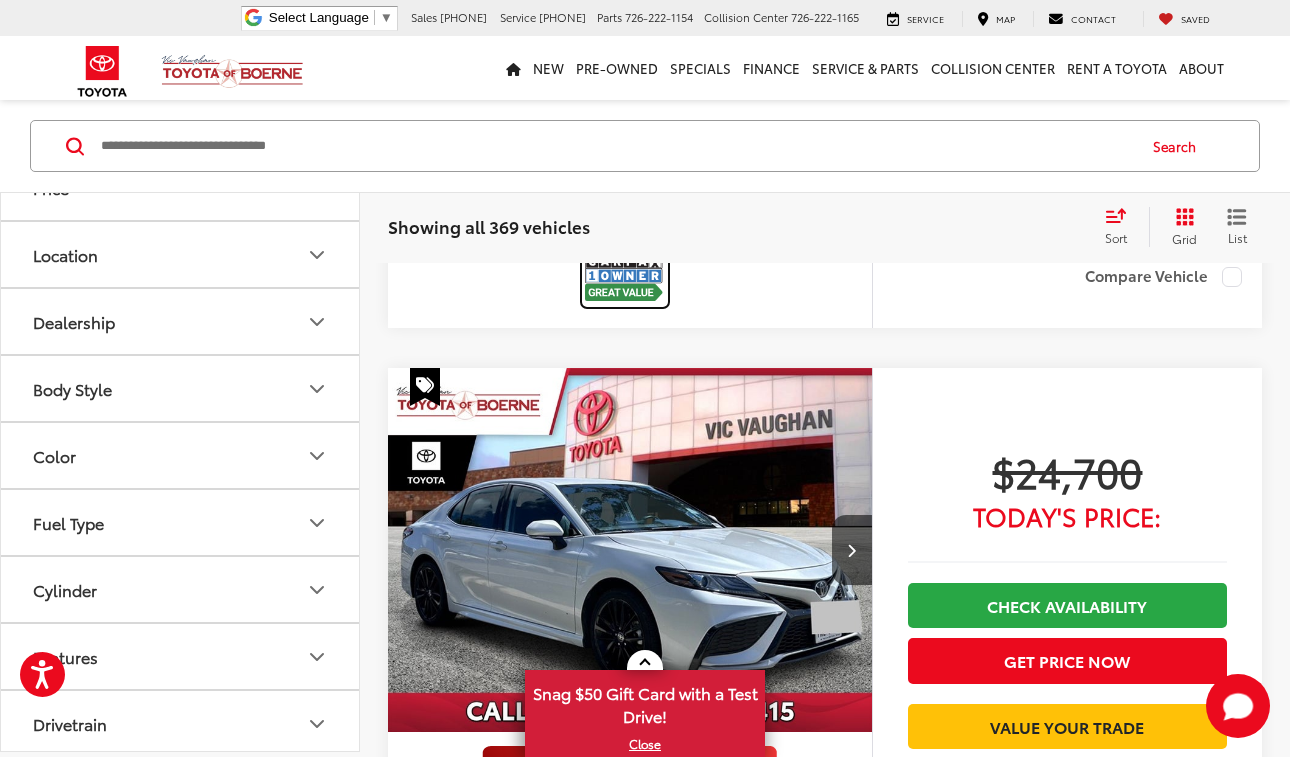 click at bounding box center (625, 277) 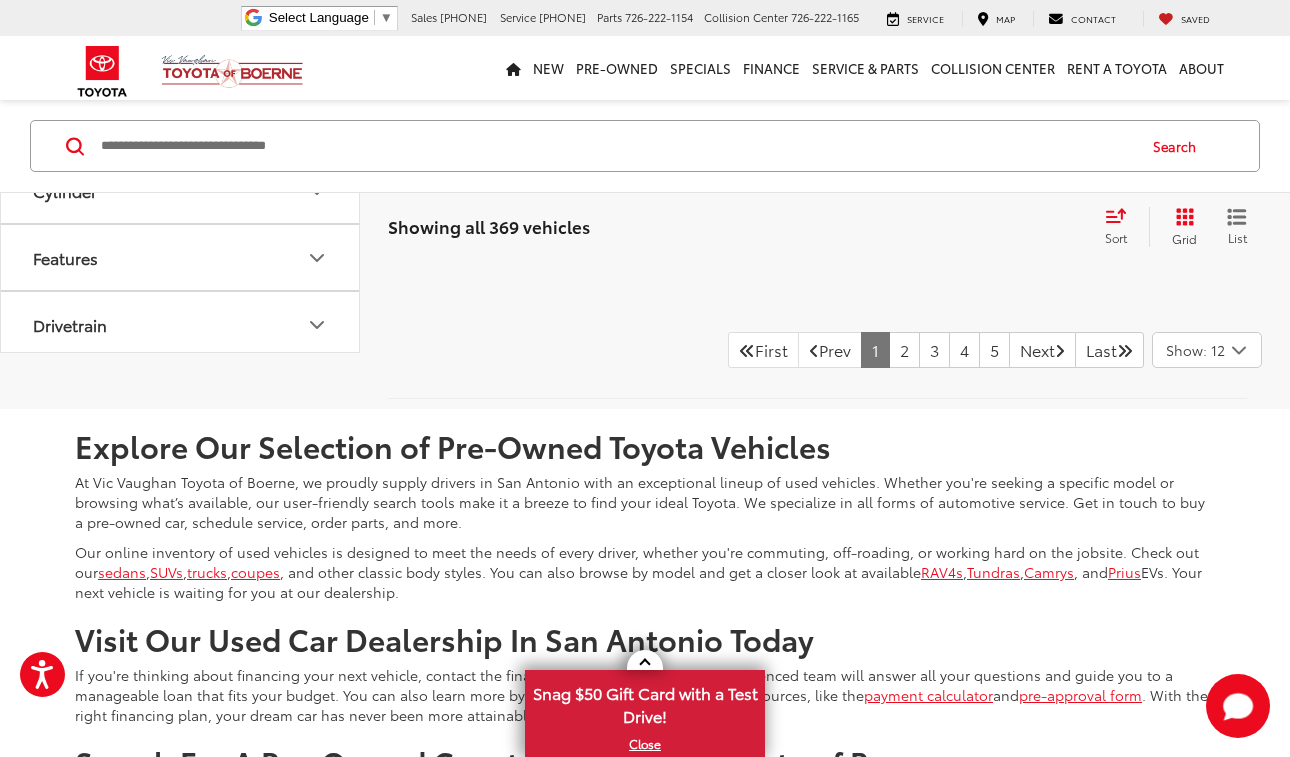 scroll, scrollTop: 8900, scrollLeft: 0, axis: vertical 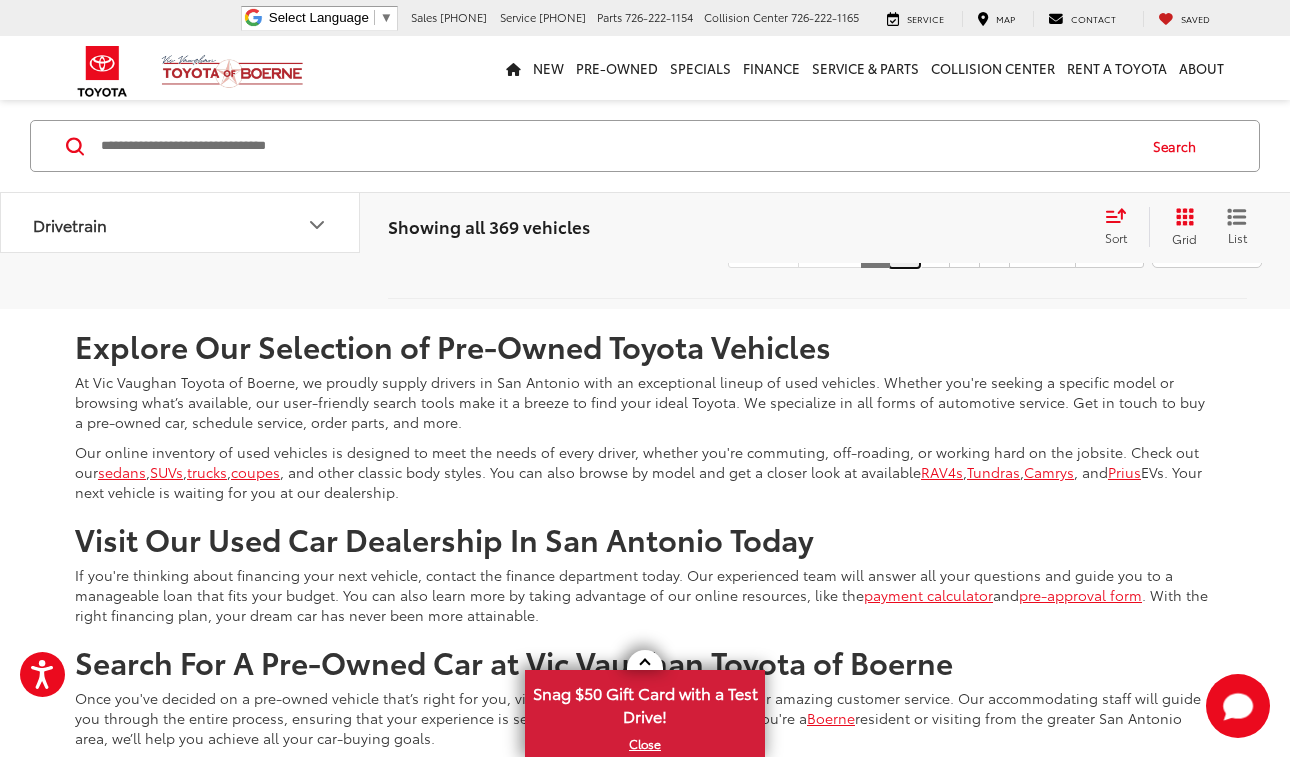 click on "2" at bounding box center (904, 250) 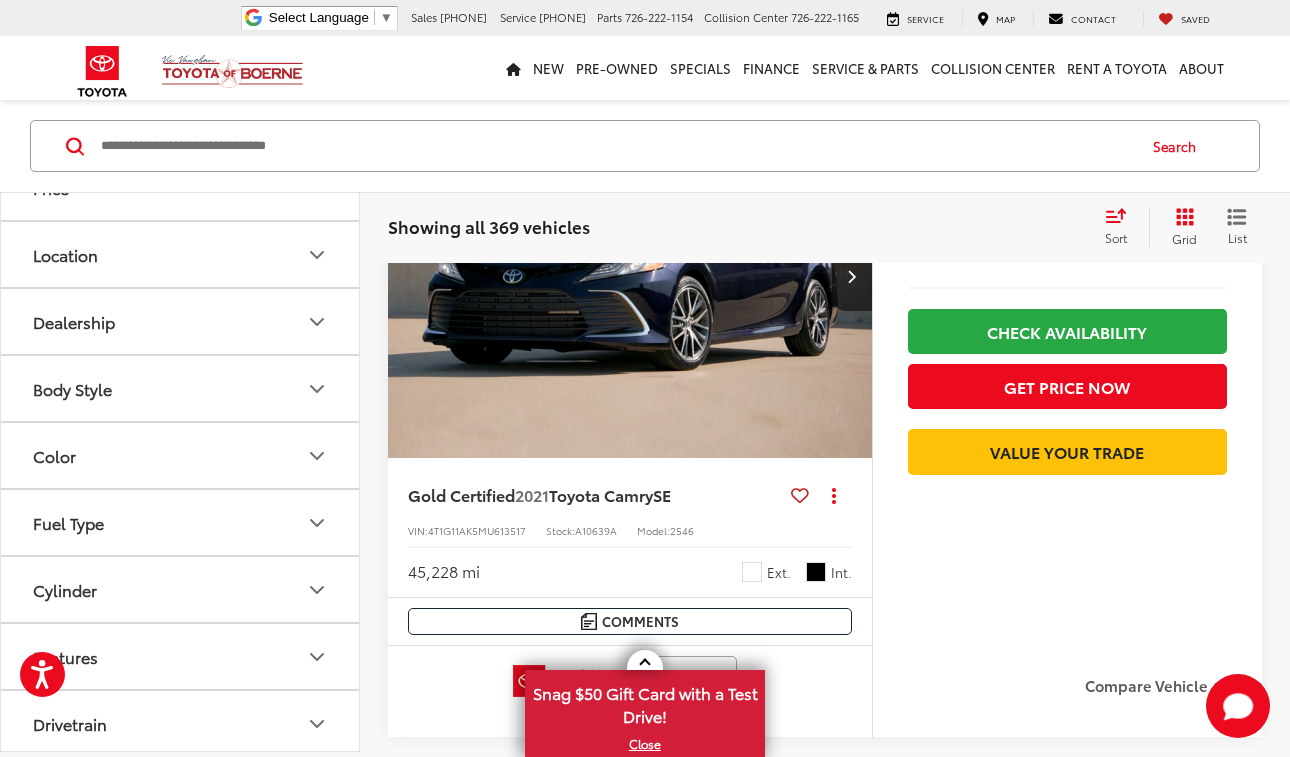 scroll, scrollTop: 7850, scrollLeft: 0, axis: vertical 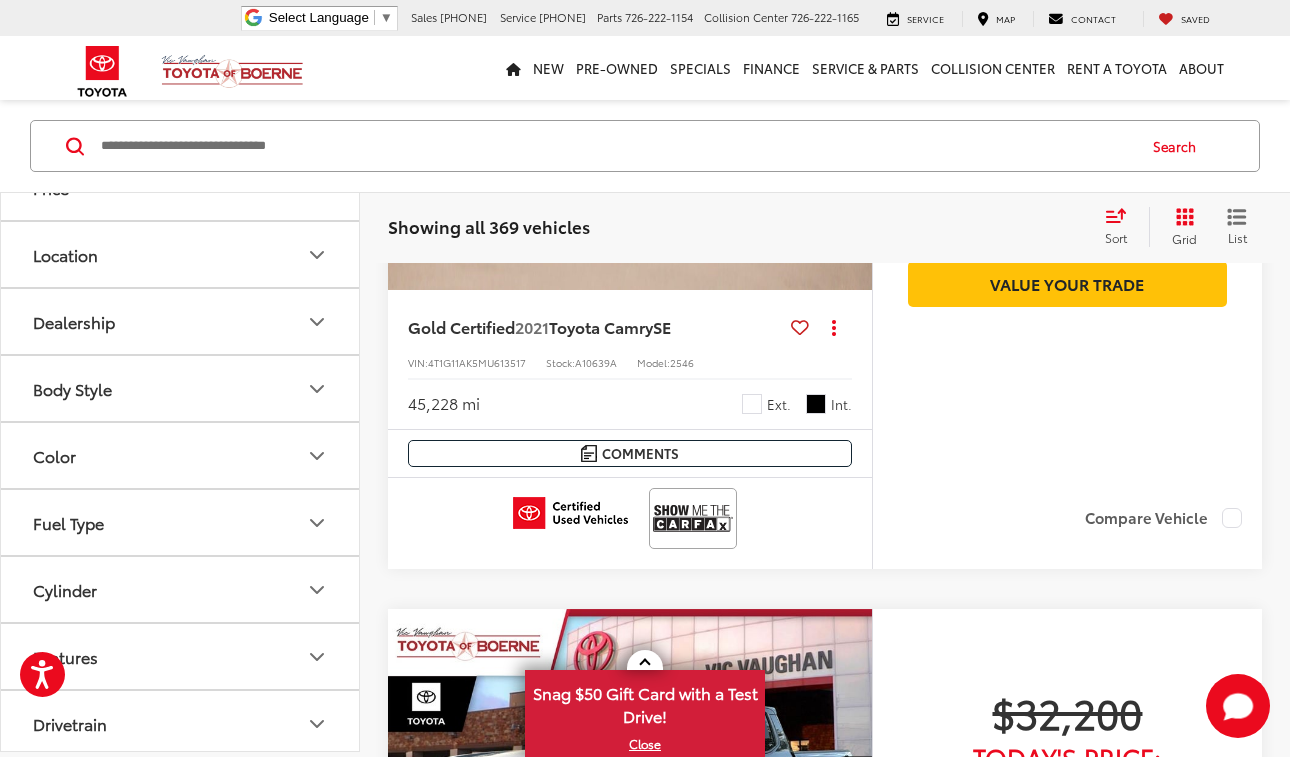 click at bounding box center (616, 146) 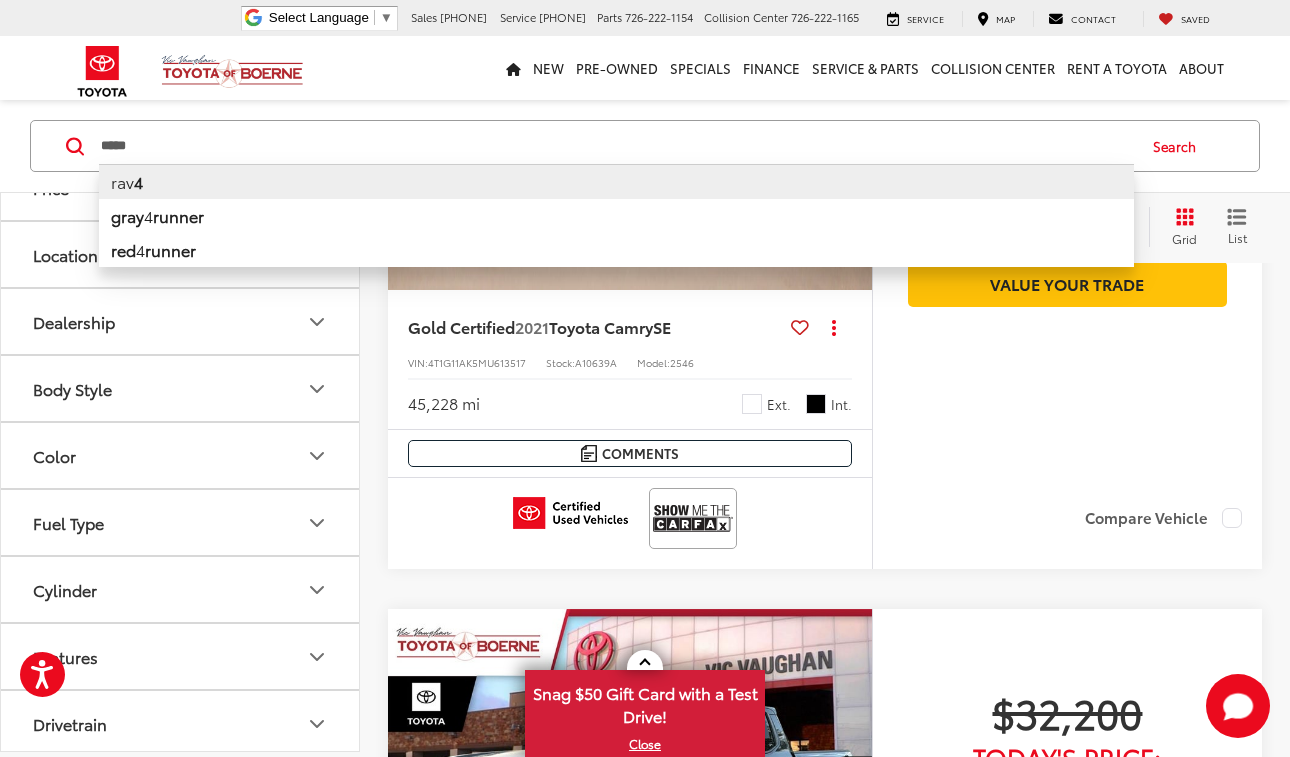 click on "rav 4" at bounding box center (616, 181) 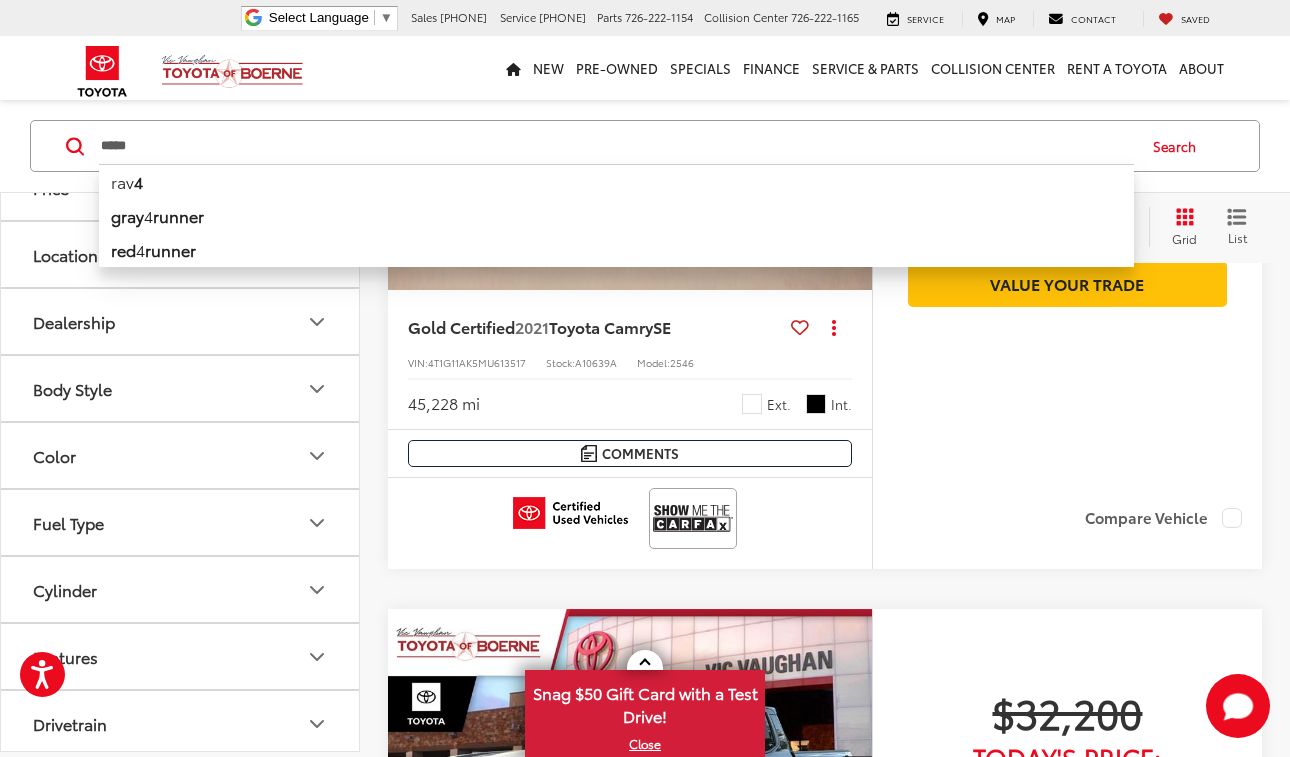 type on "****" 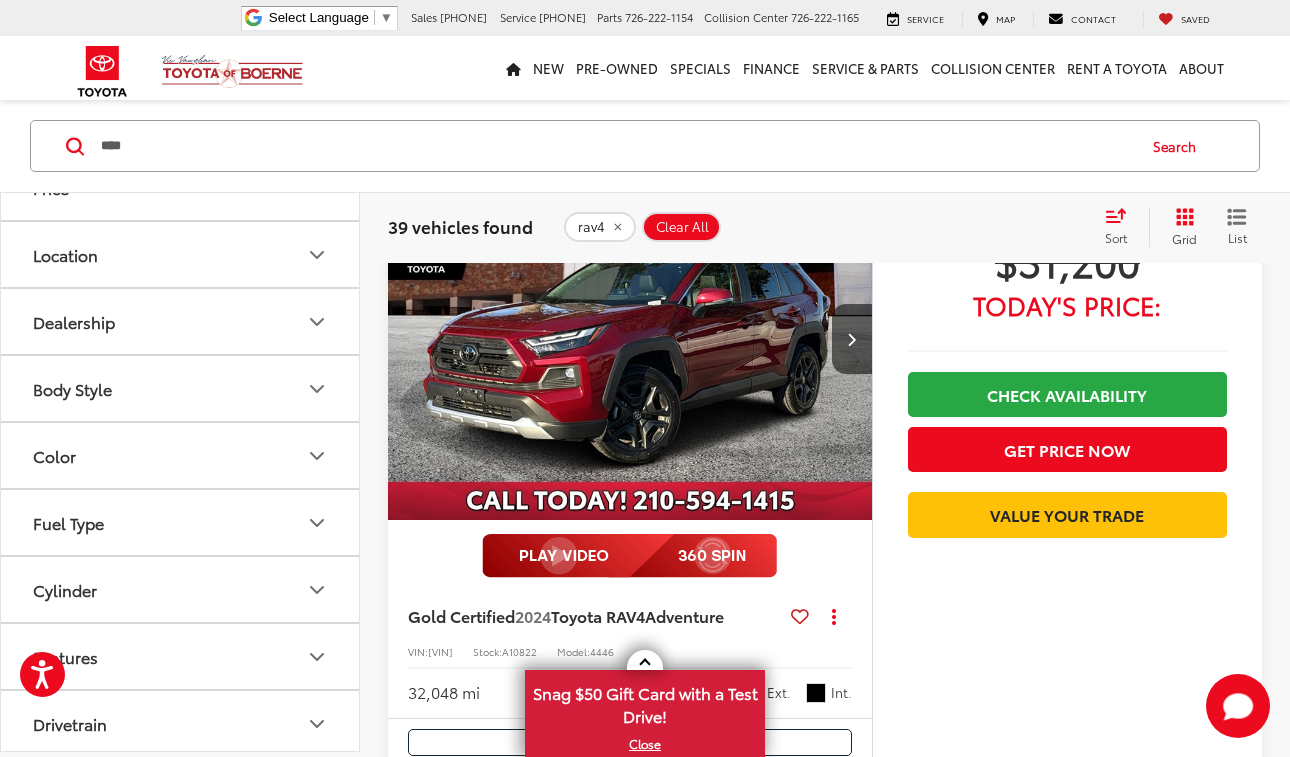 scroll, scrollTop: 4534, scrollLeft: 0, axis: vertical 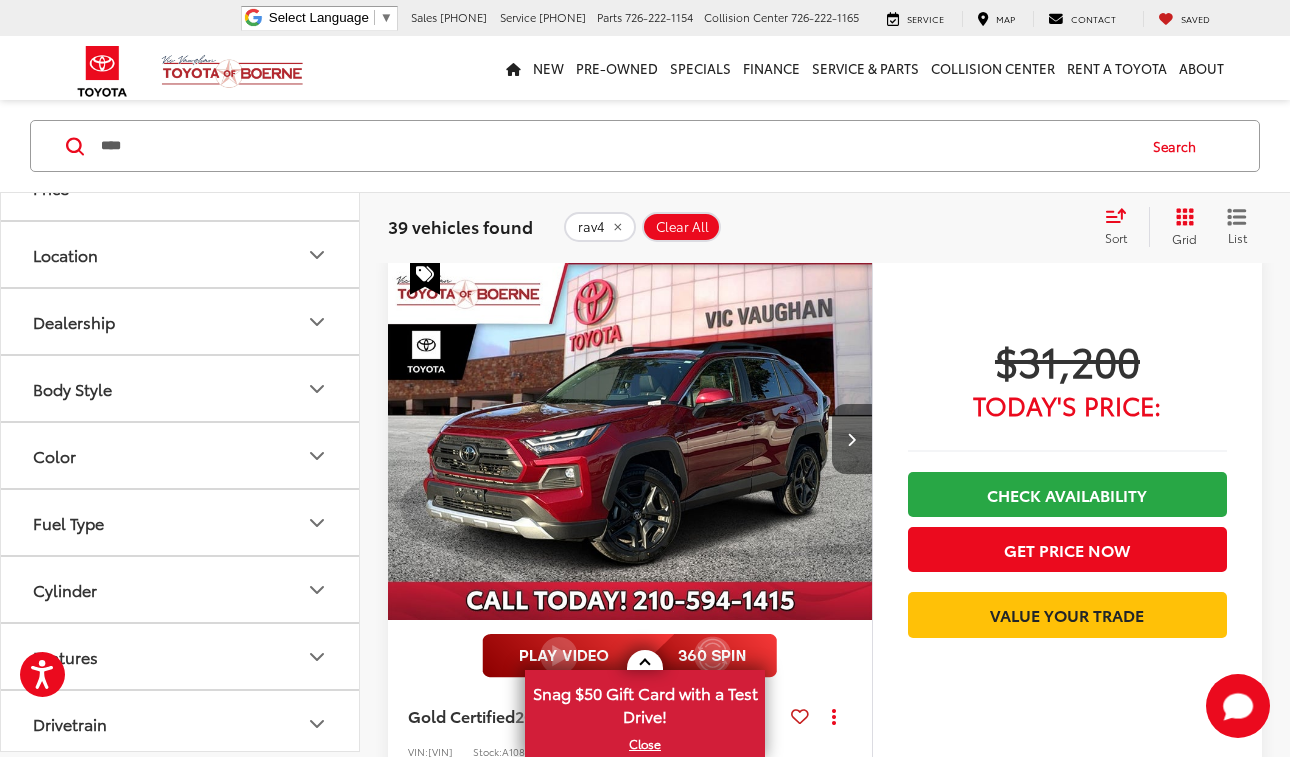 click at bounding box center [852, 439] 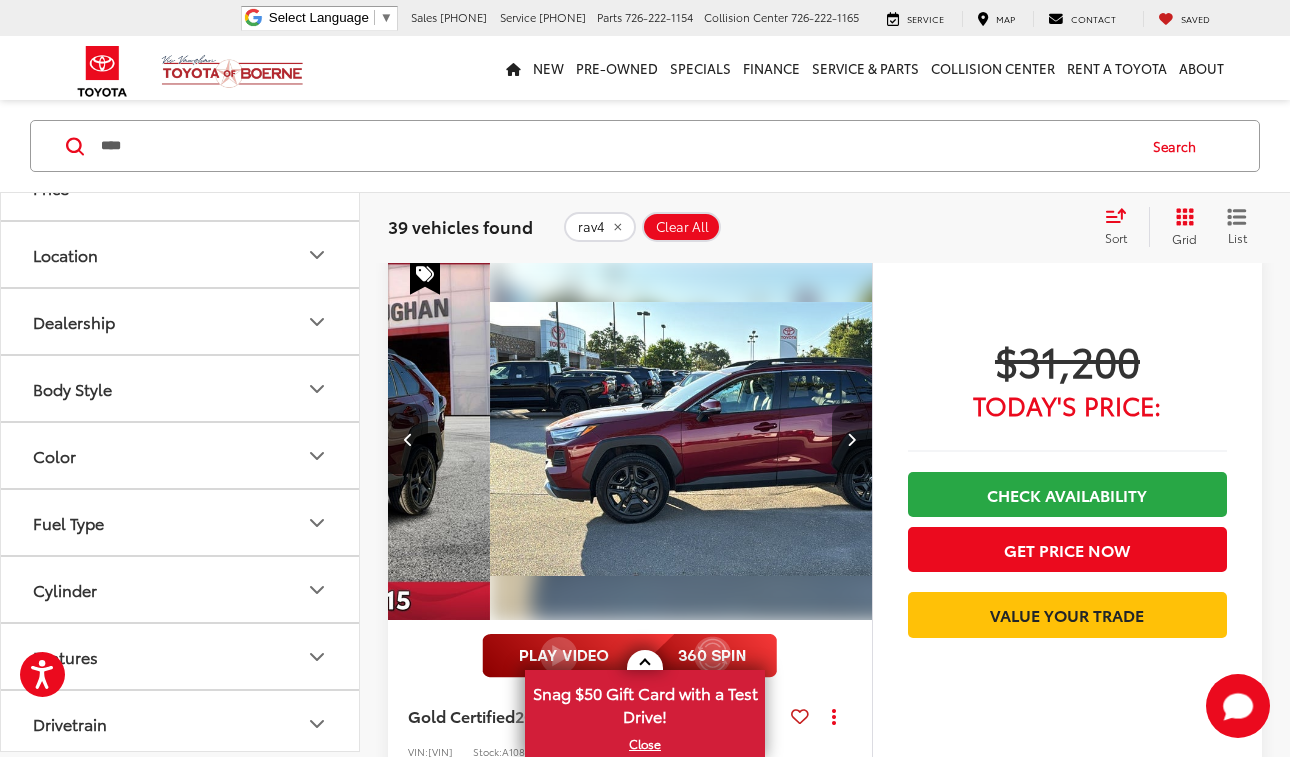 scroll, scrollTop: 0, scrollLeft: 487, axis: horizontal 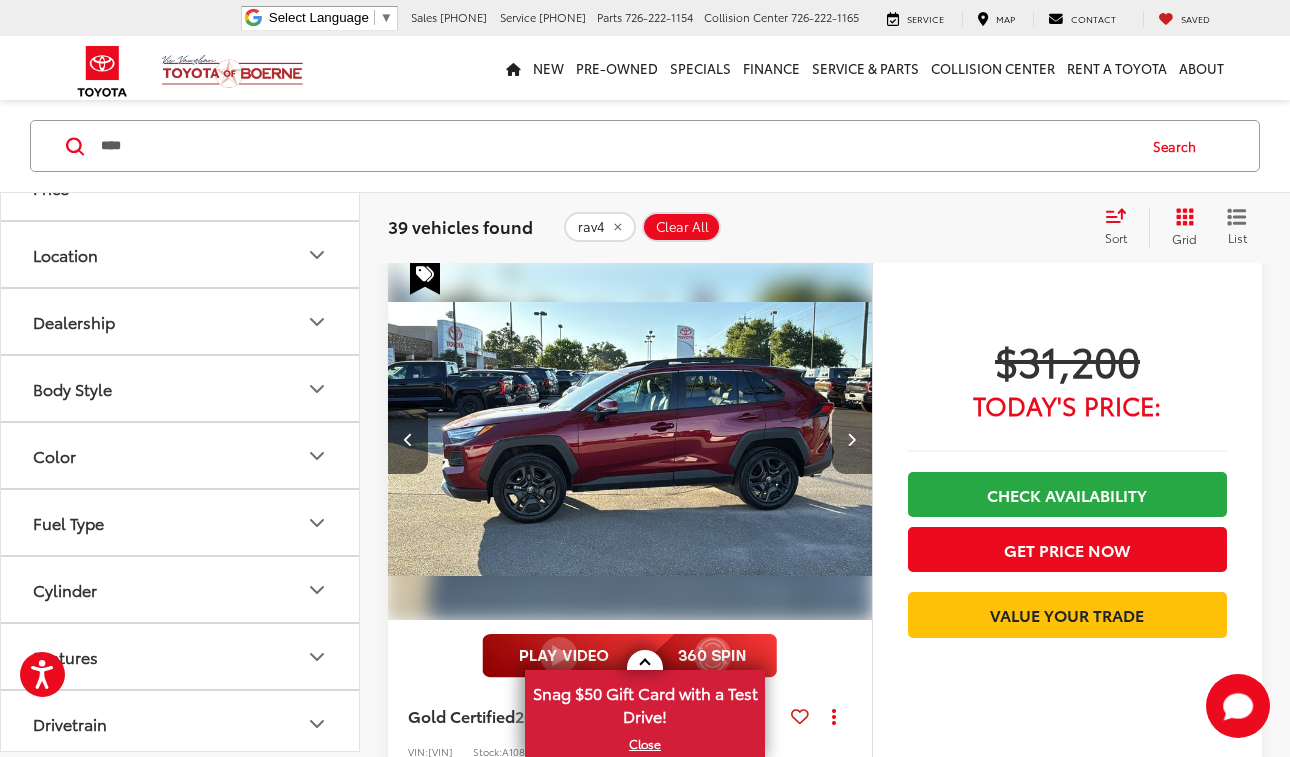 click at bounding box center (852, 439) 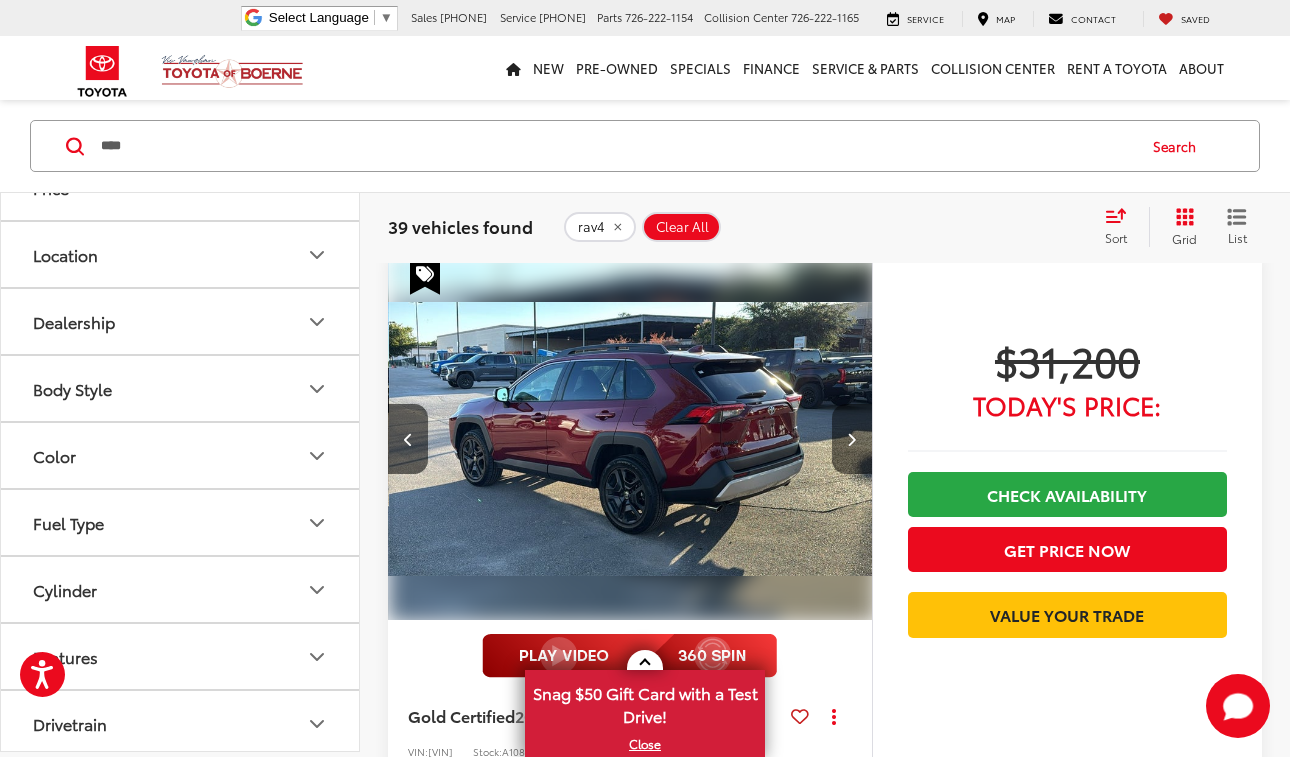 scroll, scrollTop: 0, scrollLeft: 974, axis: horizontal 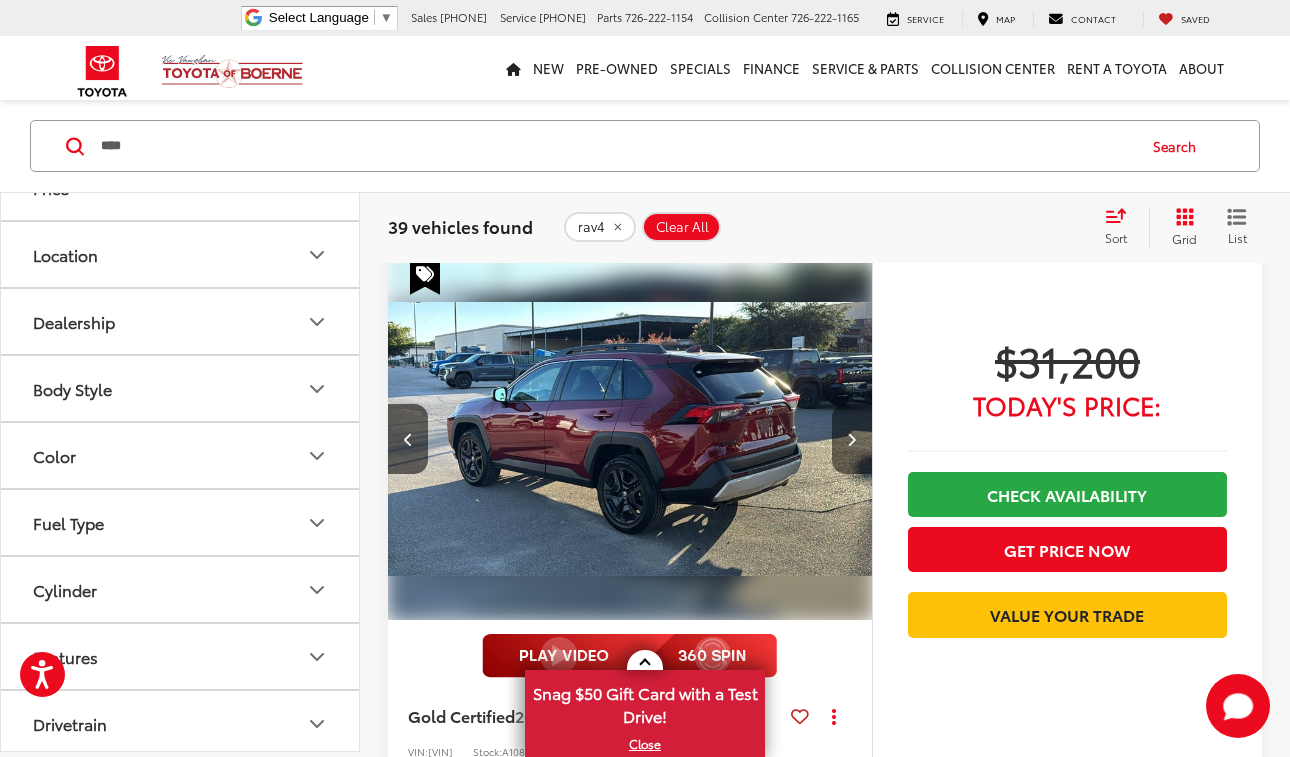 click at bounding box center [851, 439] 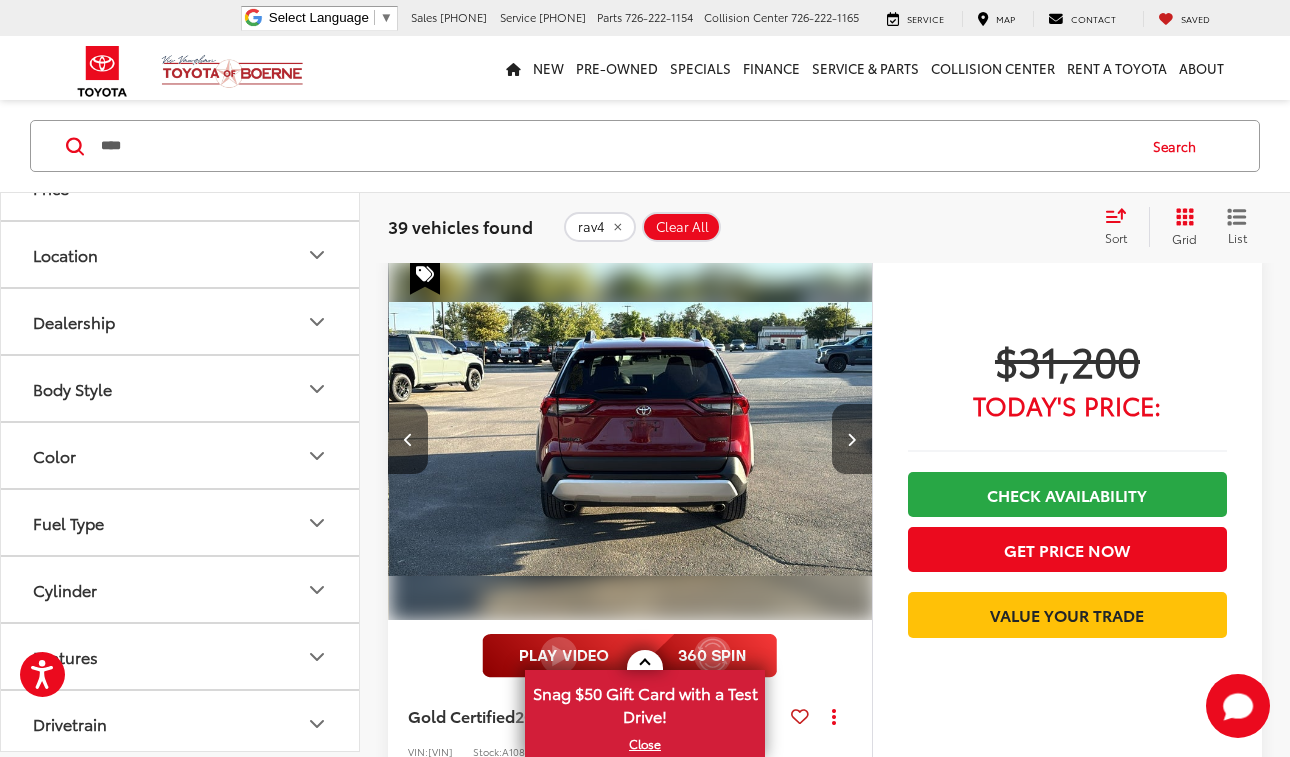 scroll, scrollTop: 0, scrollLeft: 1461, axis: horizontal 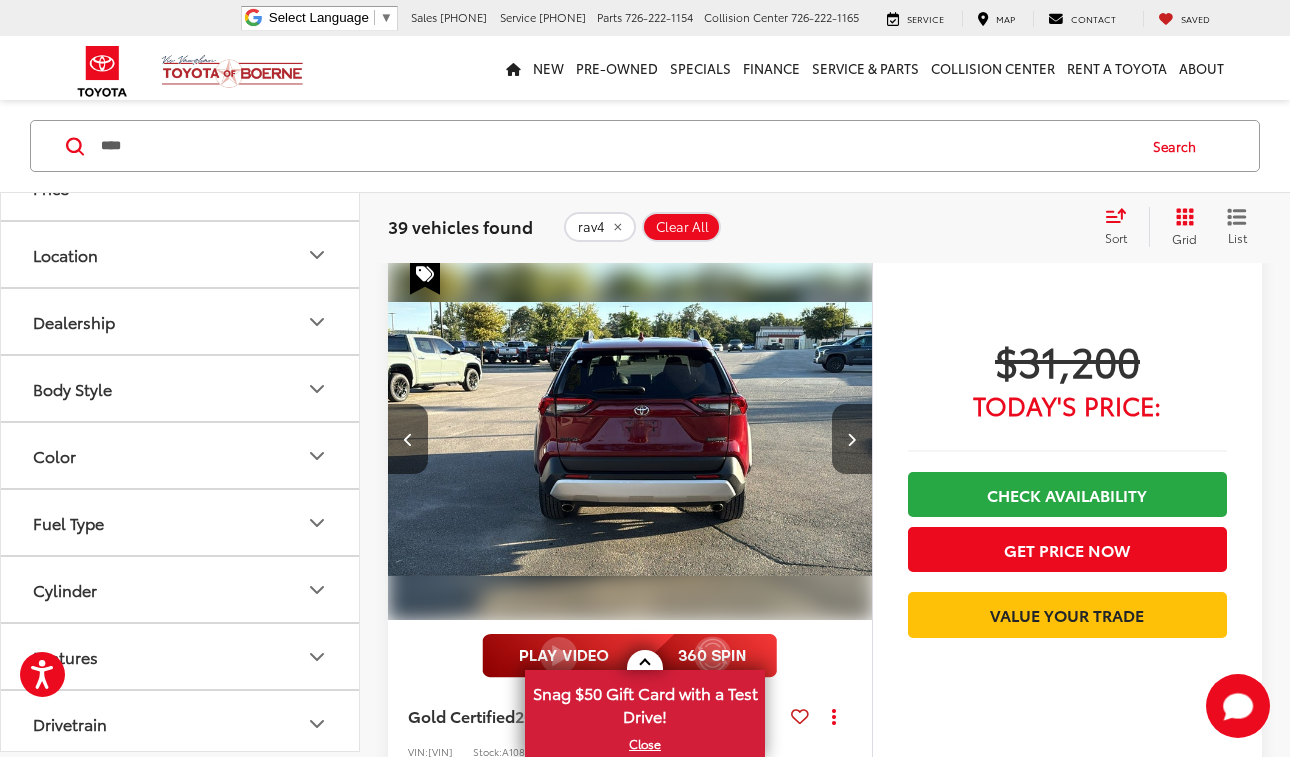 click at bounding box center (851, 439) 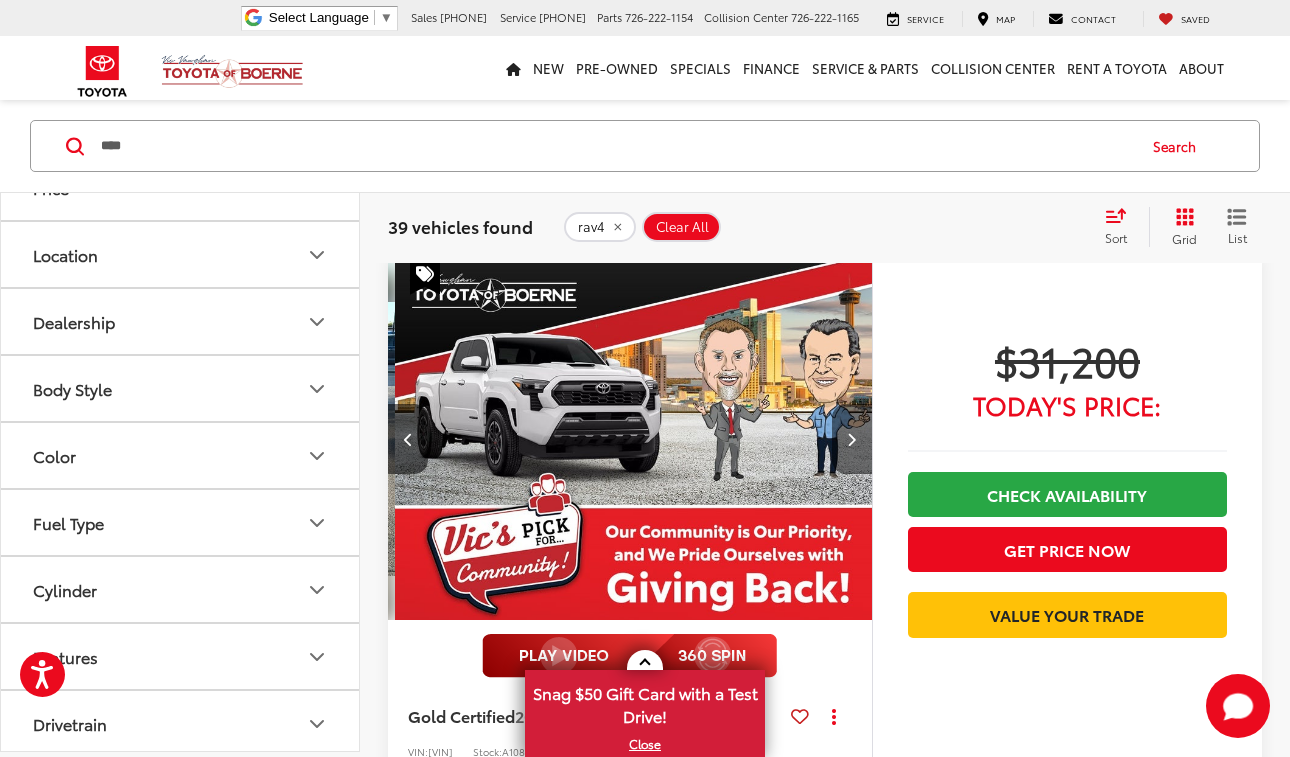 scroll, scrollTop: 0, scrollLeft: 1948, axis: horizontal 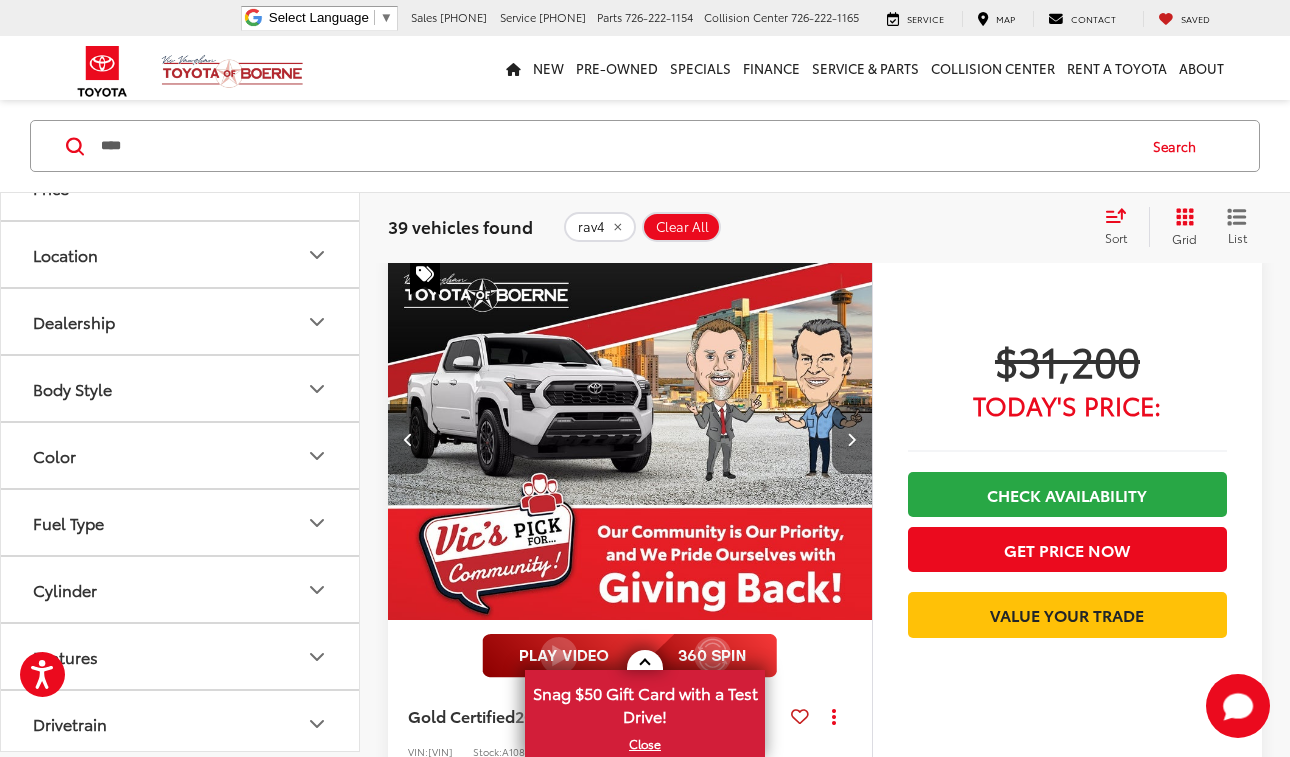 click at bounding box center [851, 439] 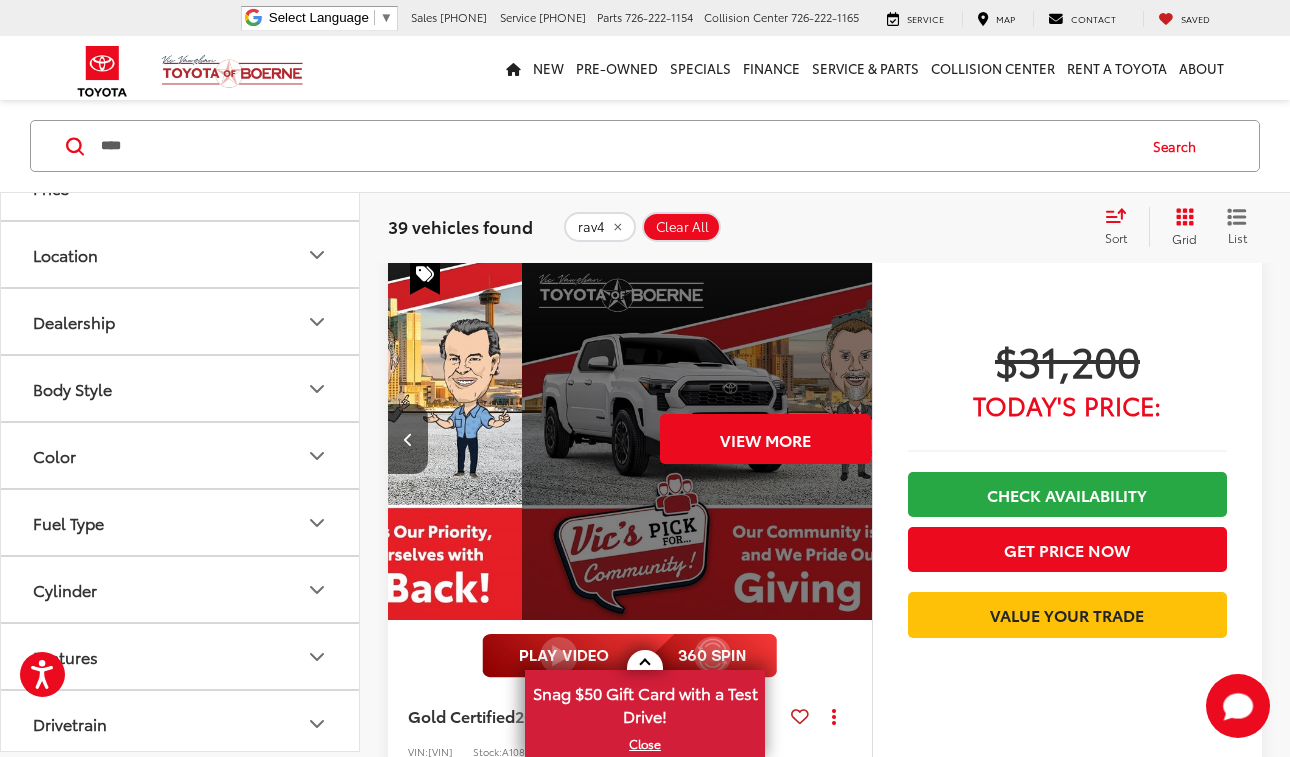 scroll, scrollTop: 0, scrollLeft: 2435, axis: horizontal 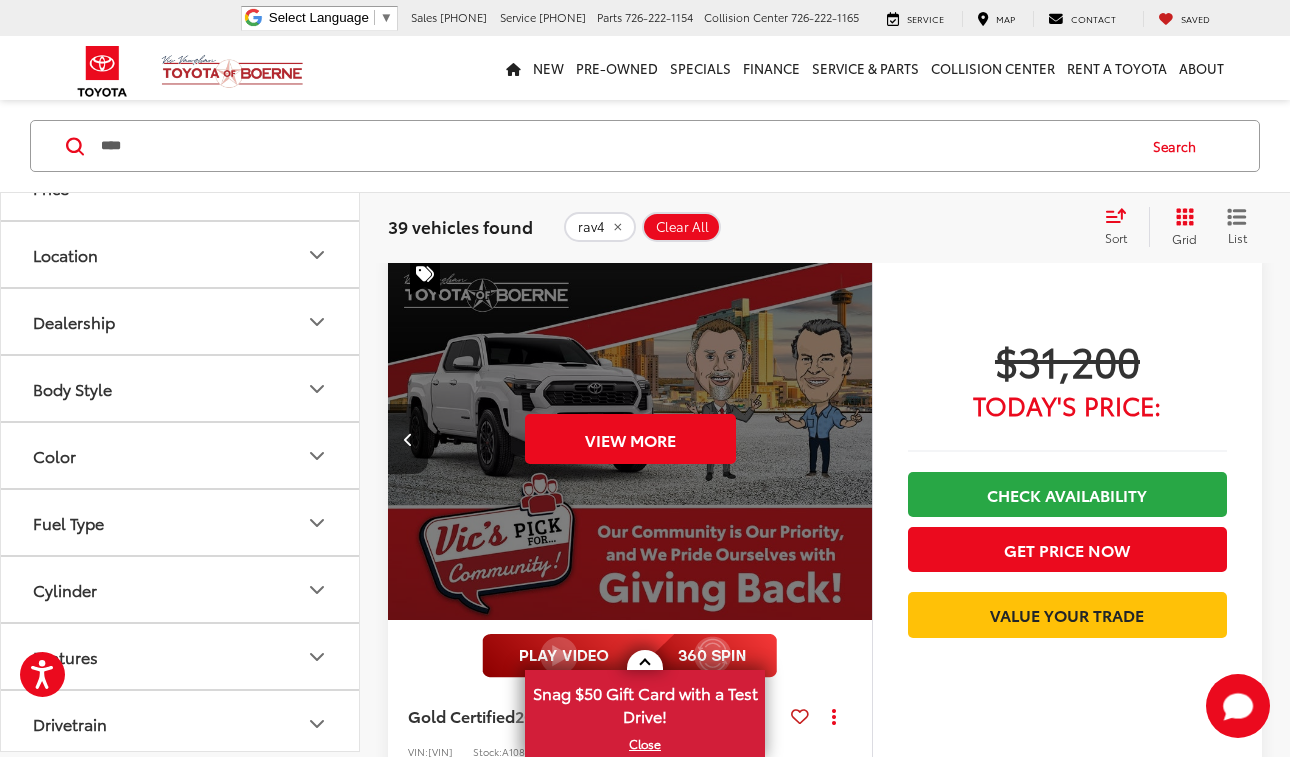click on "View More" at bounding box center [630, 439] 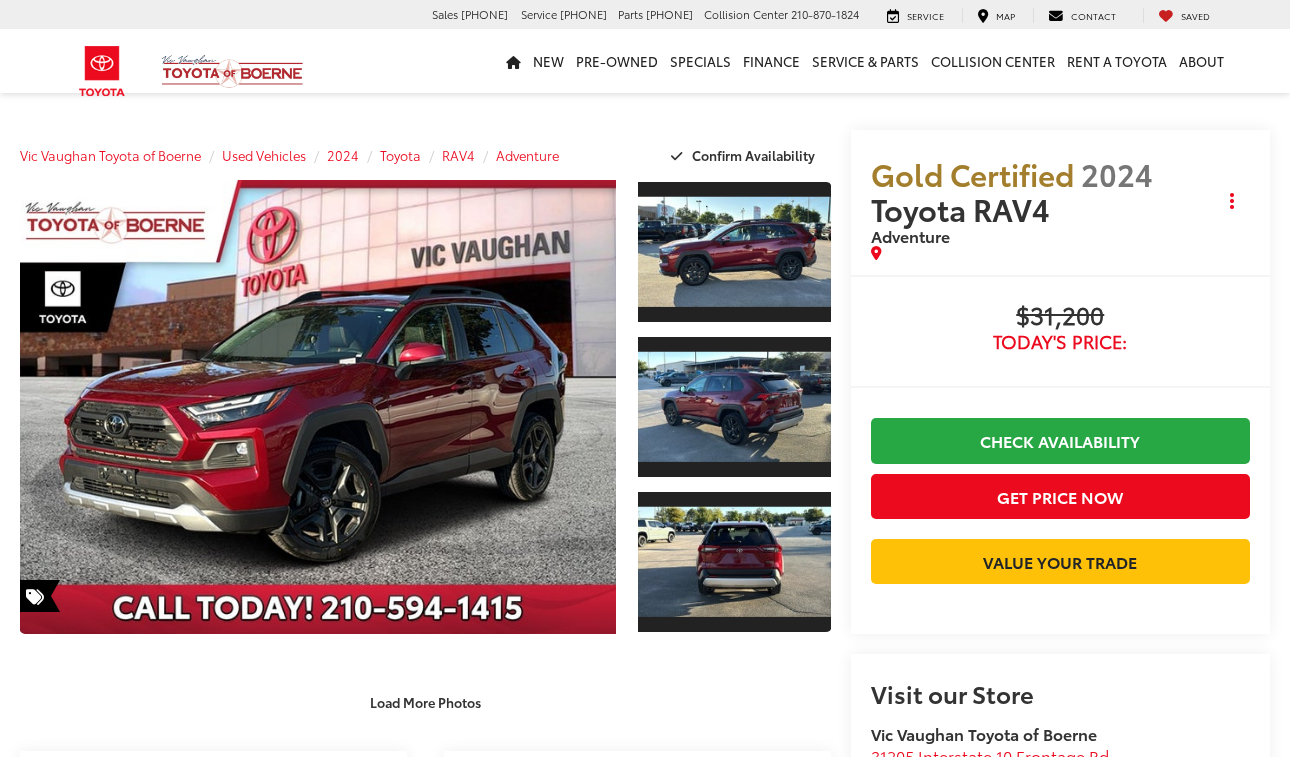 scroll, scrollTop: 0, scrollLeft: 0, axis: both 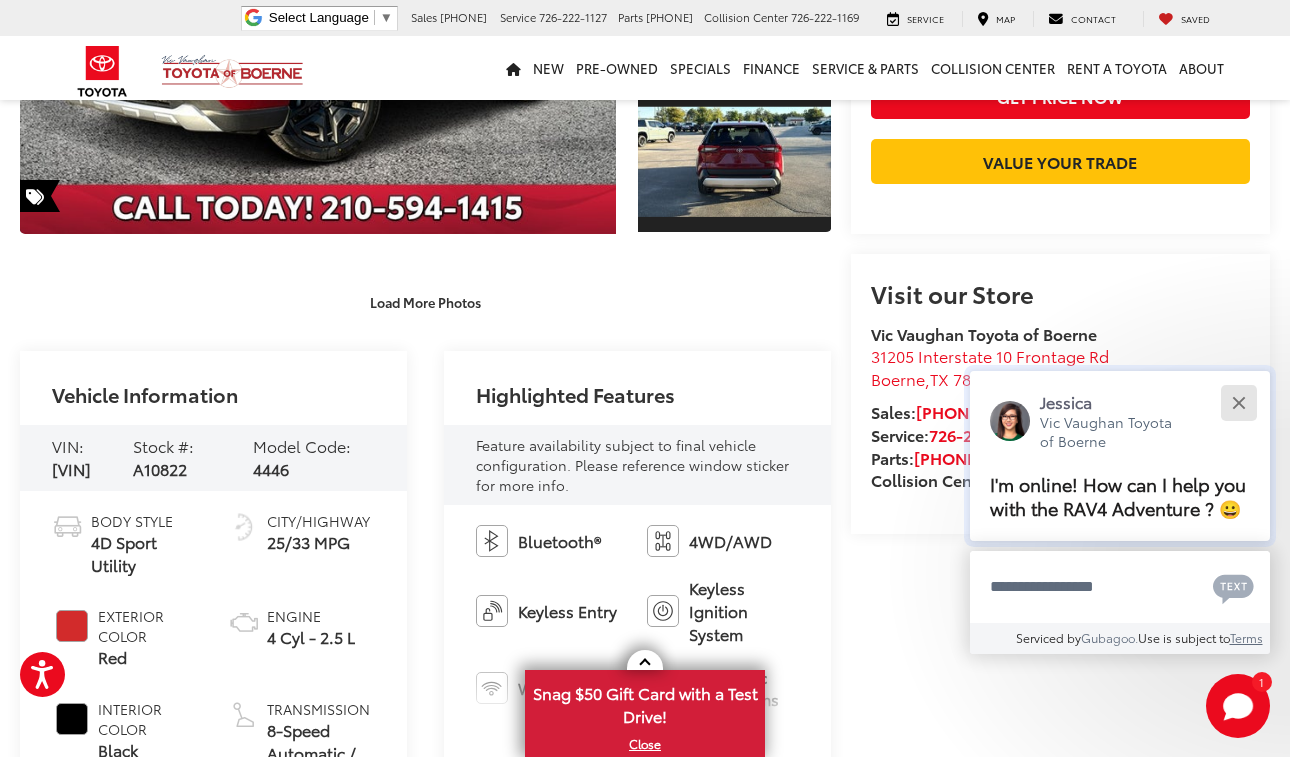 click at bounding box center (1238, 402) 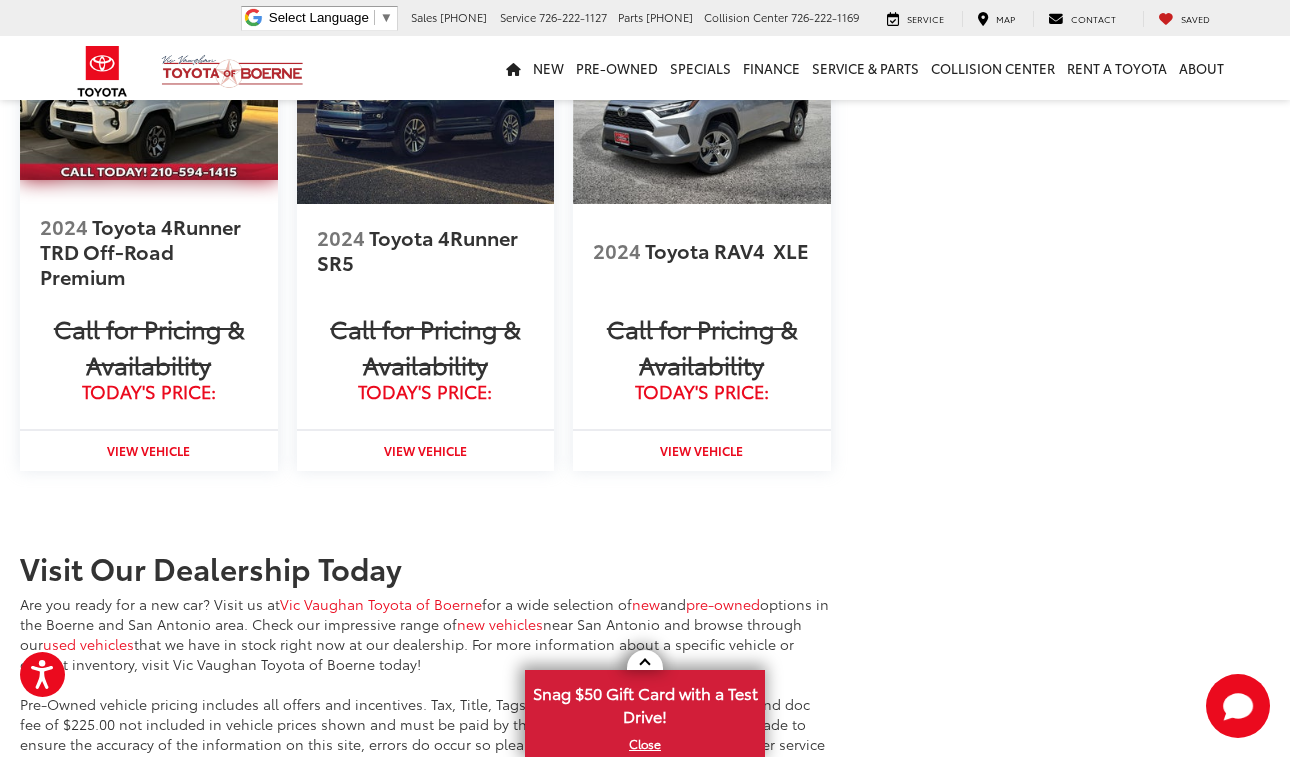 scroll, scrollTop: 2200, scrollLeft: 0, axis: vertical 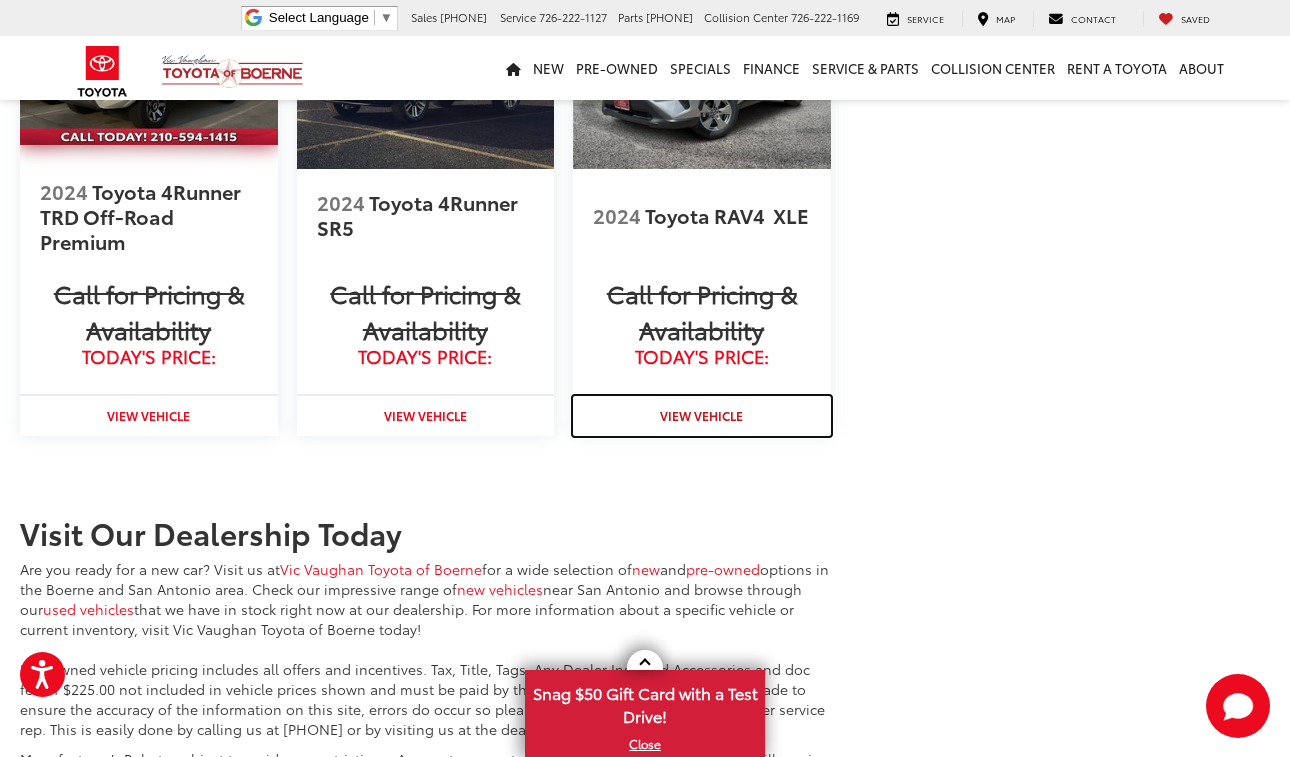 click on "View Vehicle" at bounding box center (701, 415) 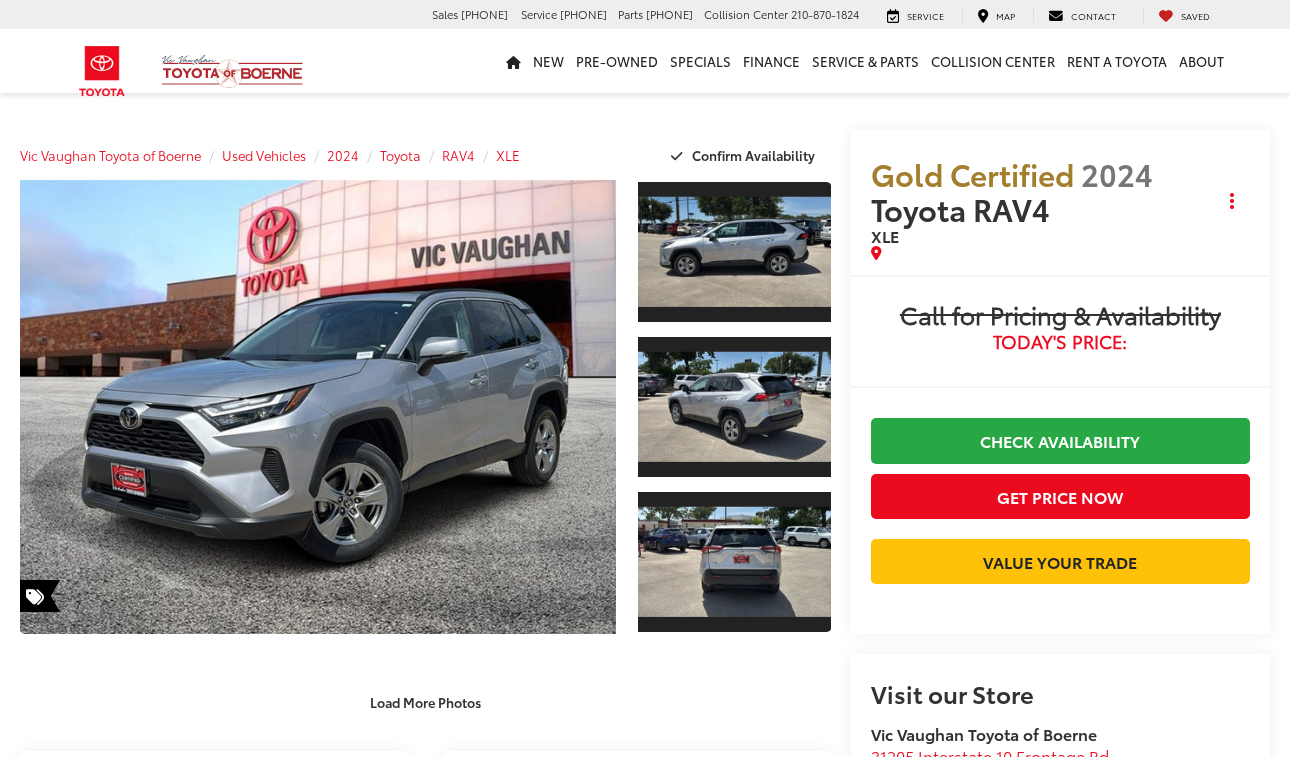 scroll, scrollTop: 0, scrollLeft: 0, axis: both 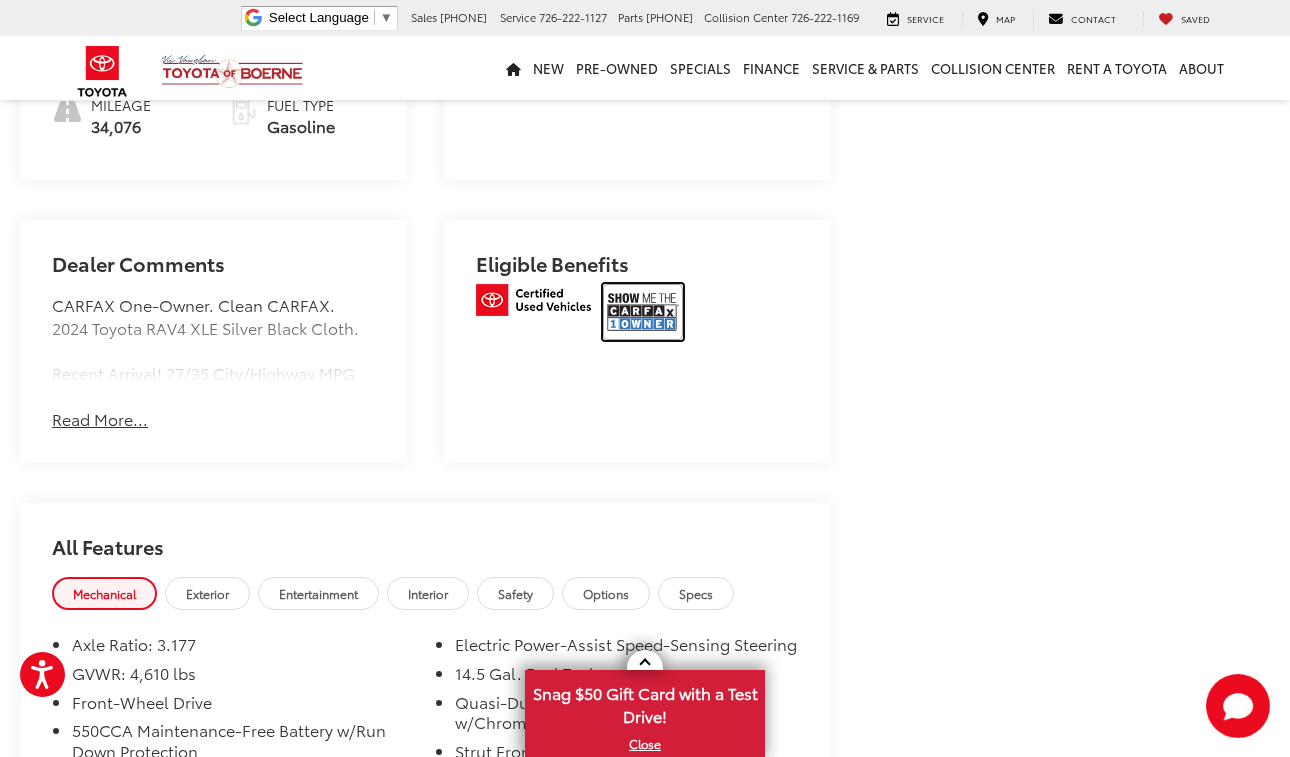 click at bounding box center (643, 312) 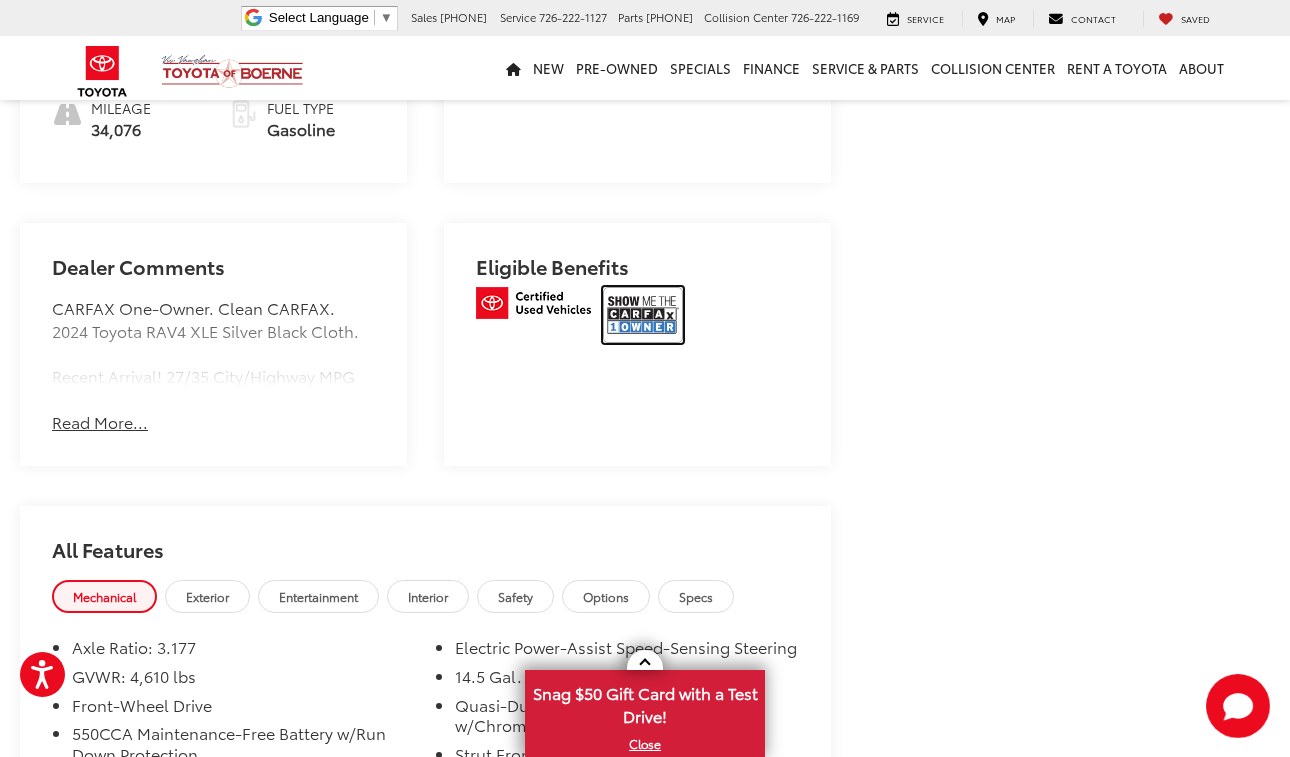 click at bounding box center [643, 312] 